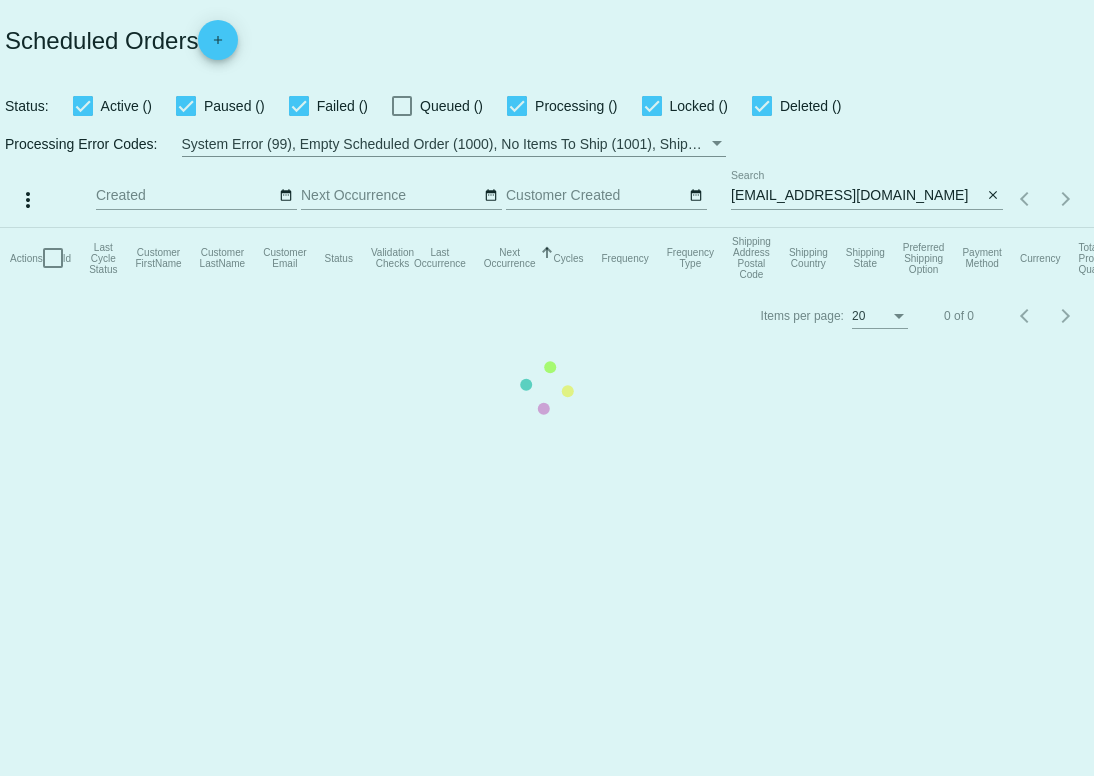 scroll, scrollTop: 0, scrollLeft: 0, axis: both 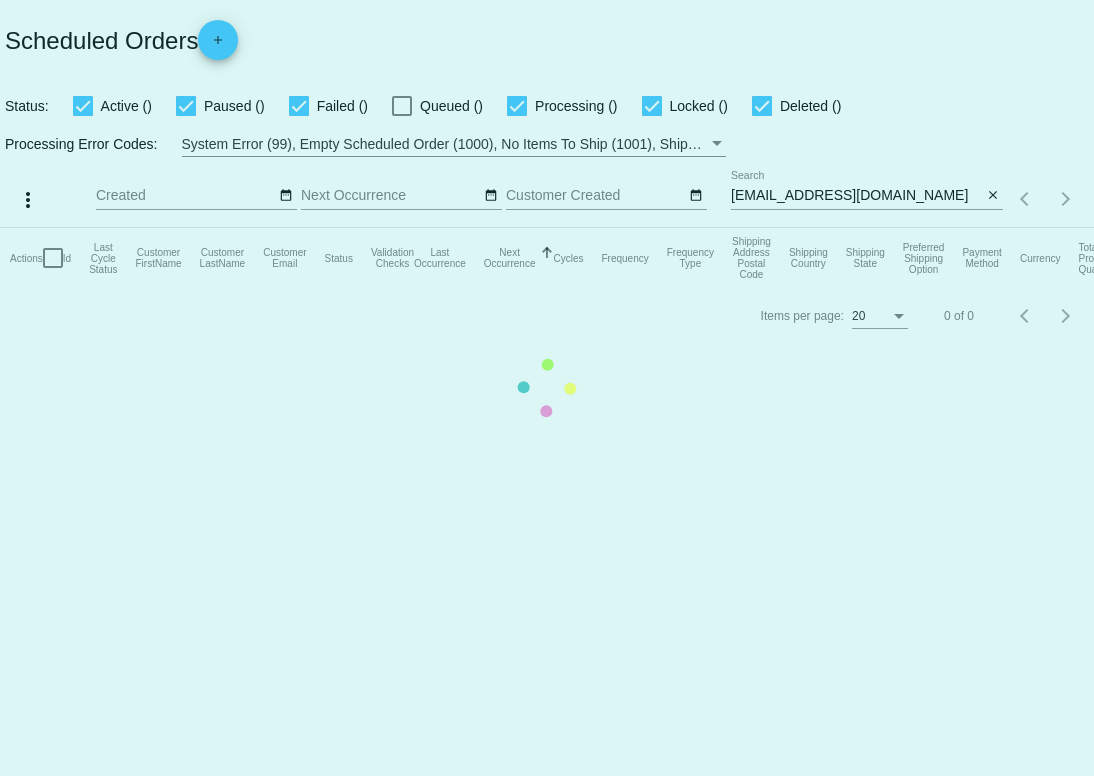 click on "Actions
Id   Last Cycle Status   Customer FirstName   Customer LastName   Customer Email   Status   Validation Checks   Last Occurrence   Next Occurrence   Sorted by NextOccurrenceUtc ascending  Cycles   Frequency   Frequency Type   Shipping Address Postal Code
Shipping Country
Shipping State
Preferred Shipping Option
Payment Method   Currency   Total Product Quantity   Scheduled Order Subtotal
Scheduled Order LTV" 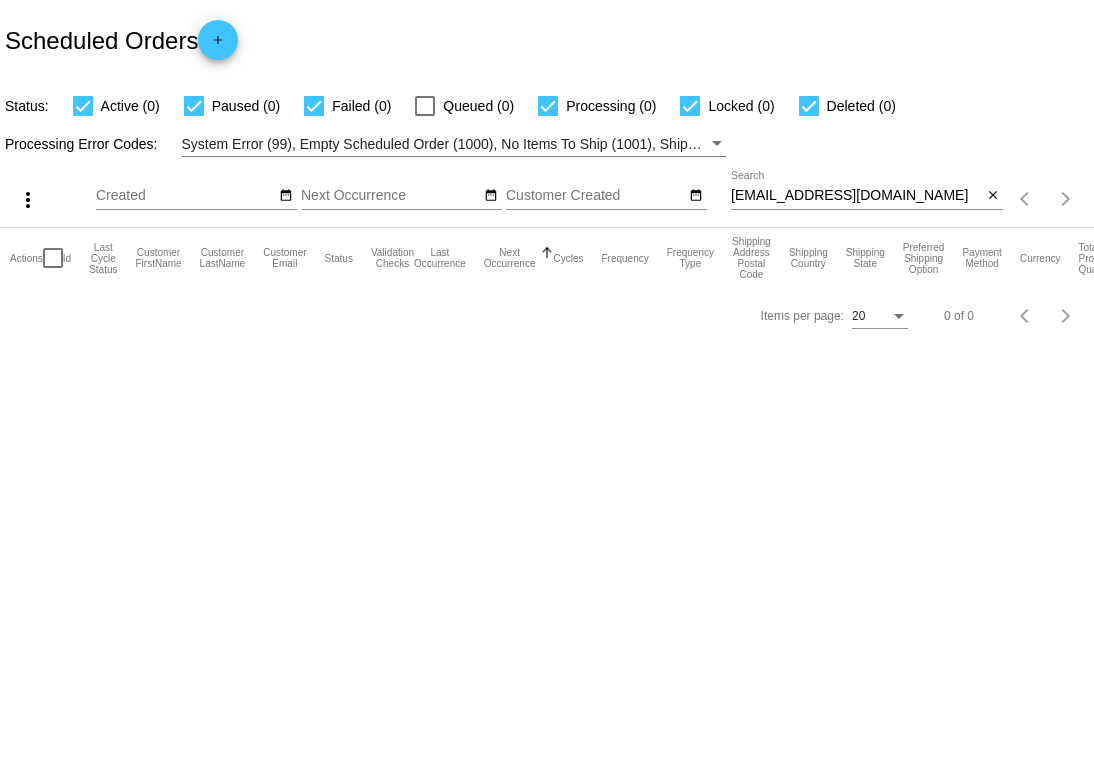 click on "[EMAIL_ADDRESS][DOMAIN_NAME]" at bounding box center [856, 196] 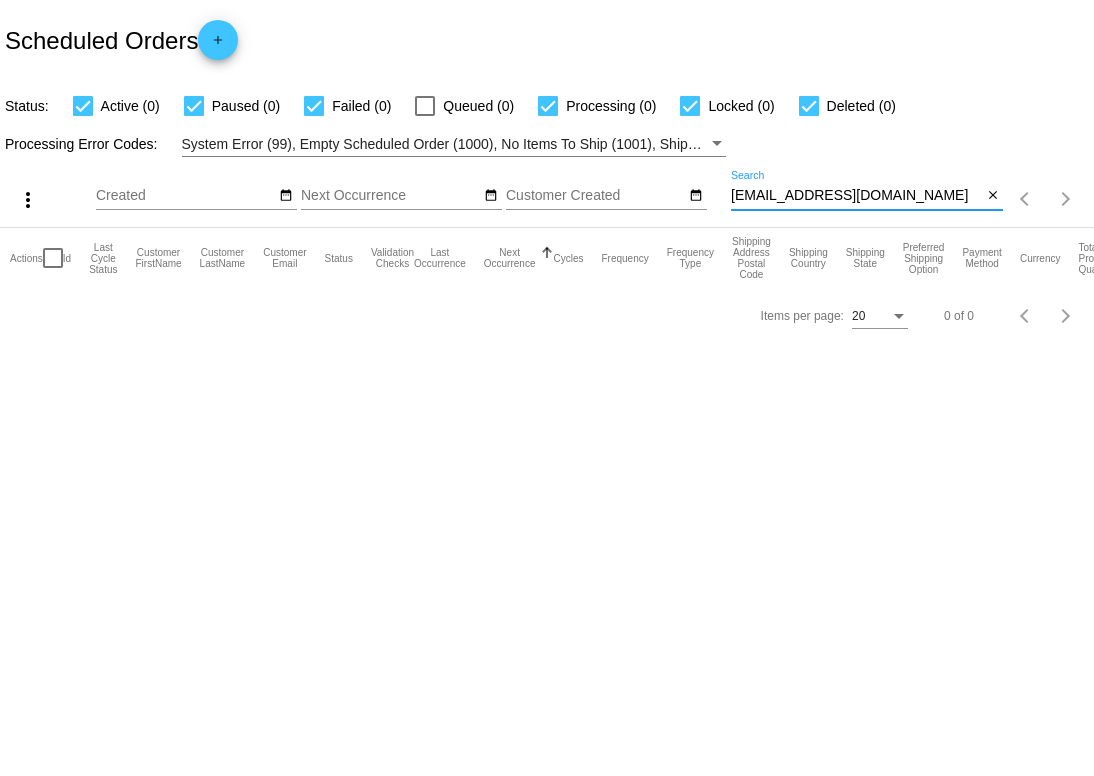 drag, startPoint x: 887, startPoint y: 197, endPoint x: 732, endPoint y: 197, distance: 155 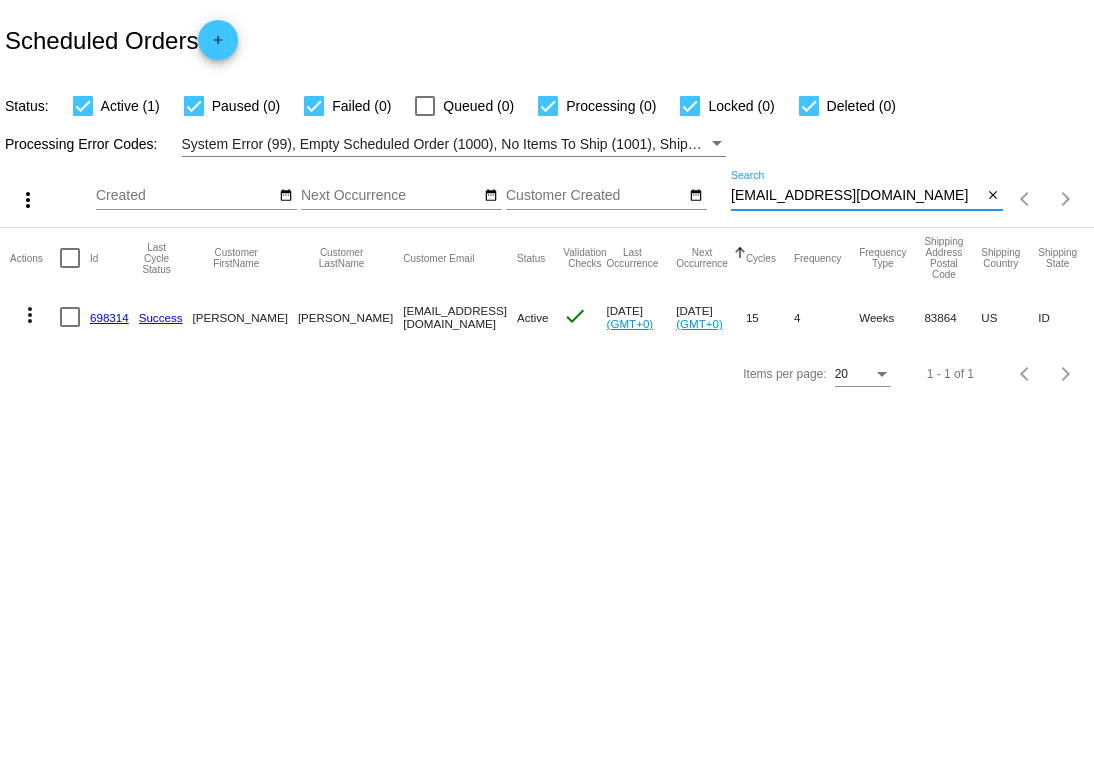 type on "ckdwinell@yahoo.com" 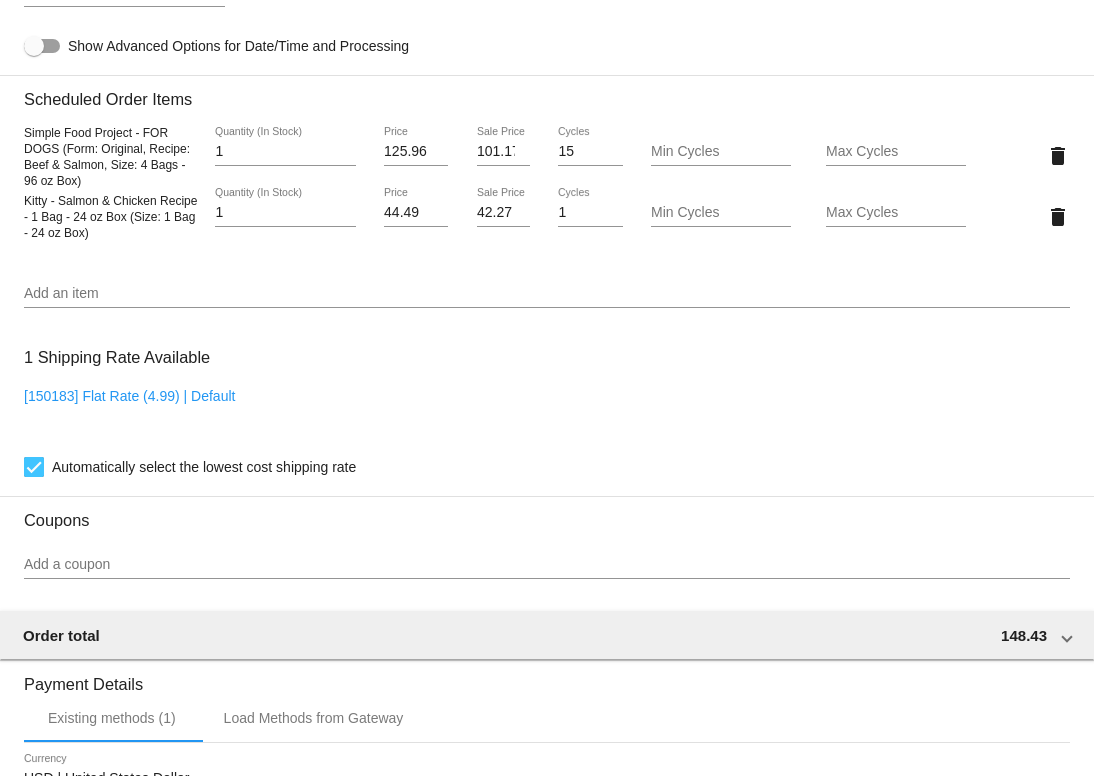 scroll, scrollTop: 1312, scrollLeft: 0, axis: vertical 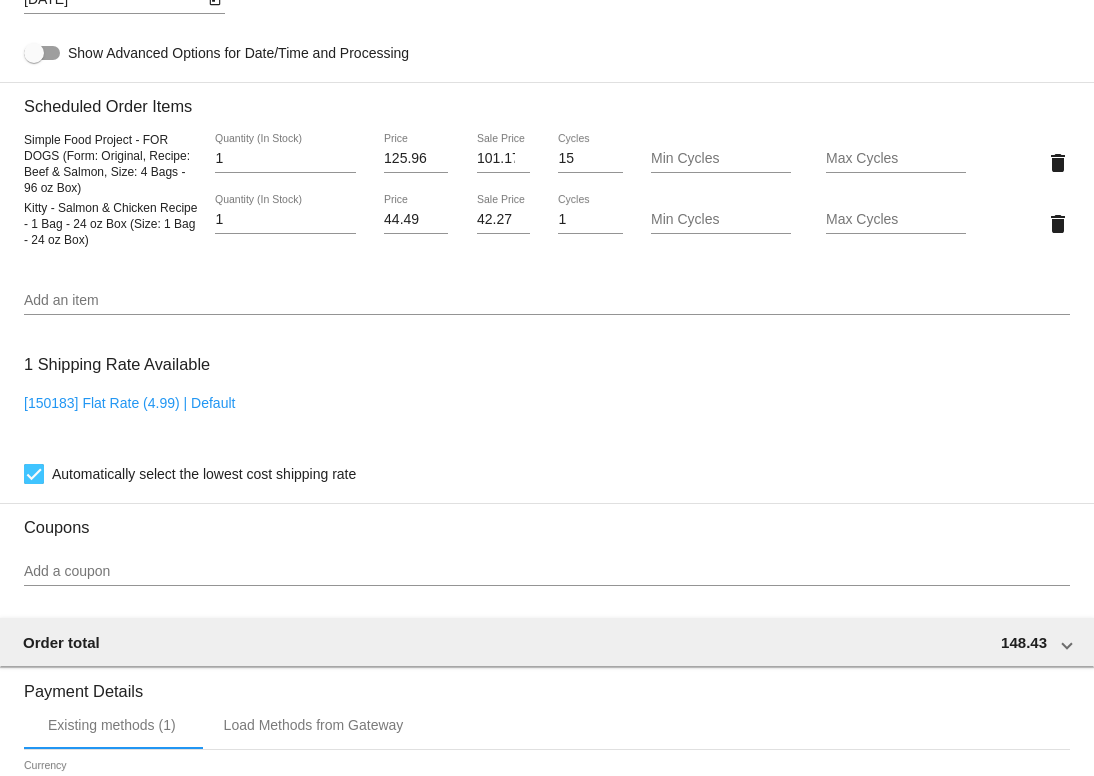 click on "Add an item" at bounding box center (547, 301) 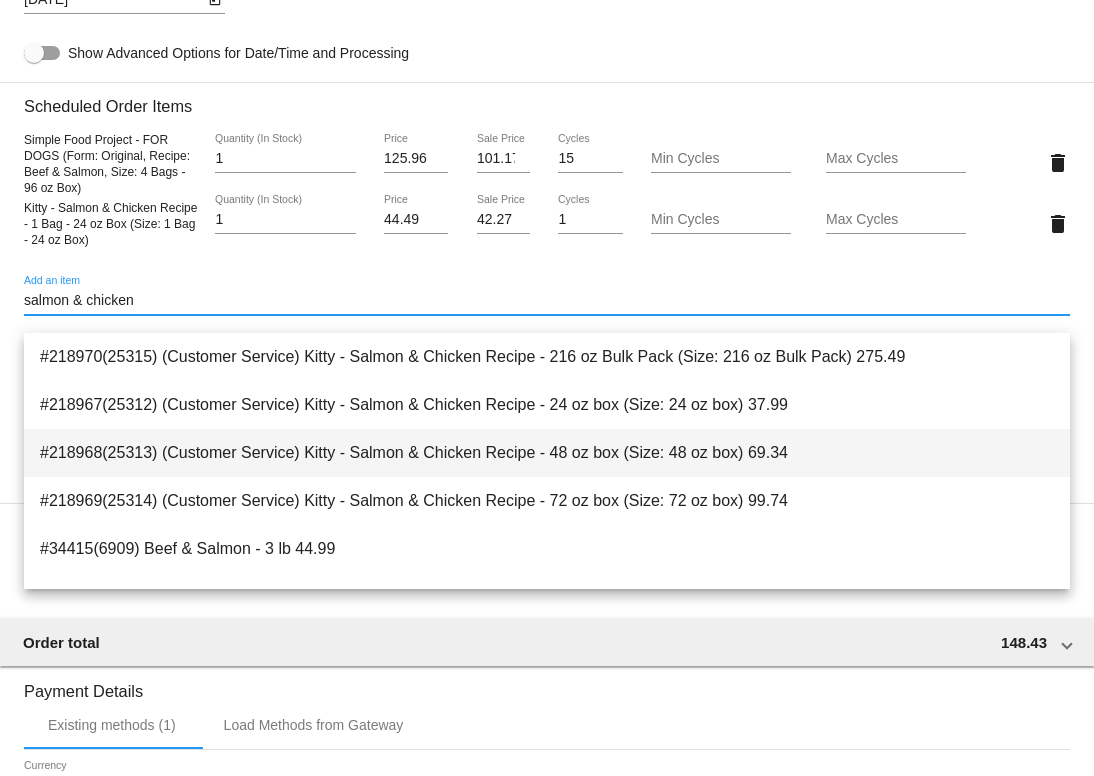 type on "salmon & chicken" 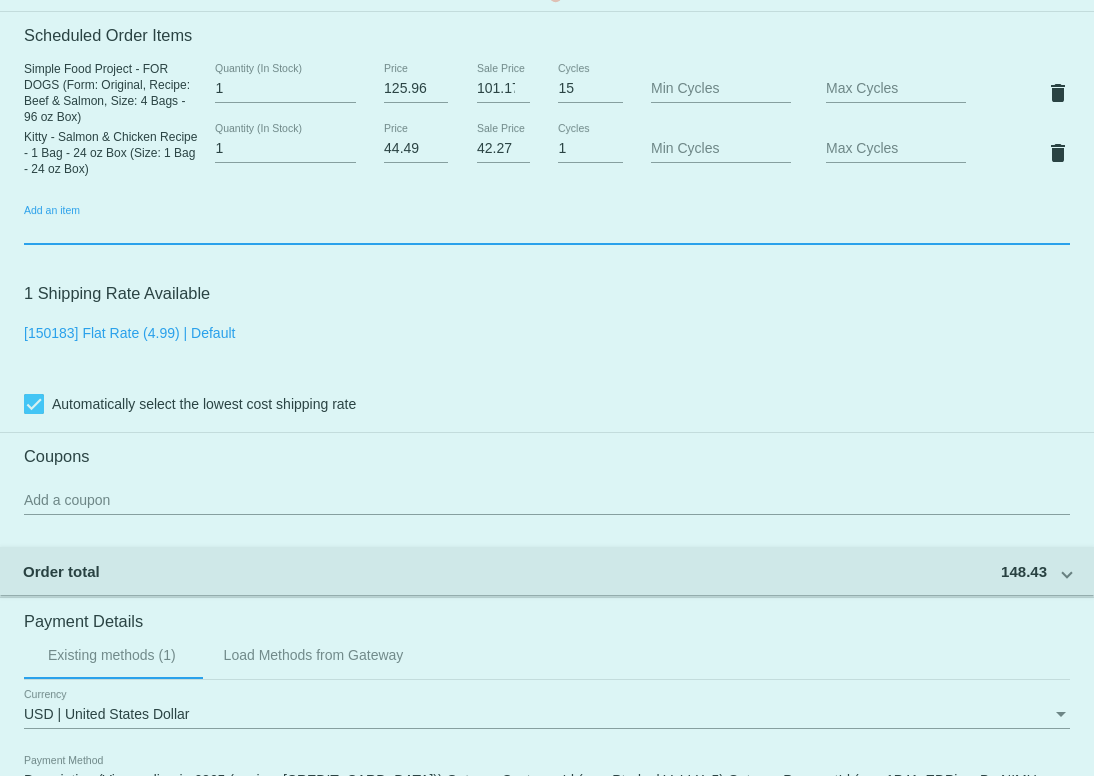 scroll, scrollTop: 1625, scrollLeft: 0, axis: vertical 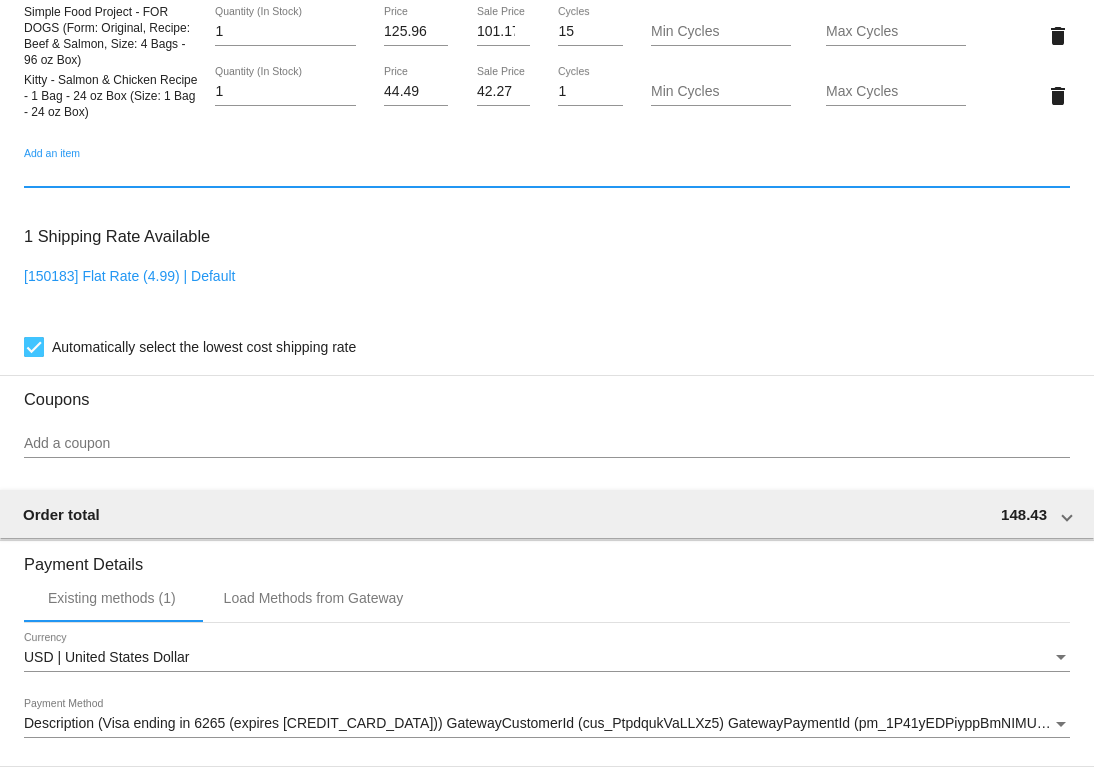 click on "Add an item" at bounding box center [547, 174] 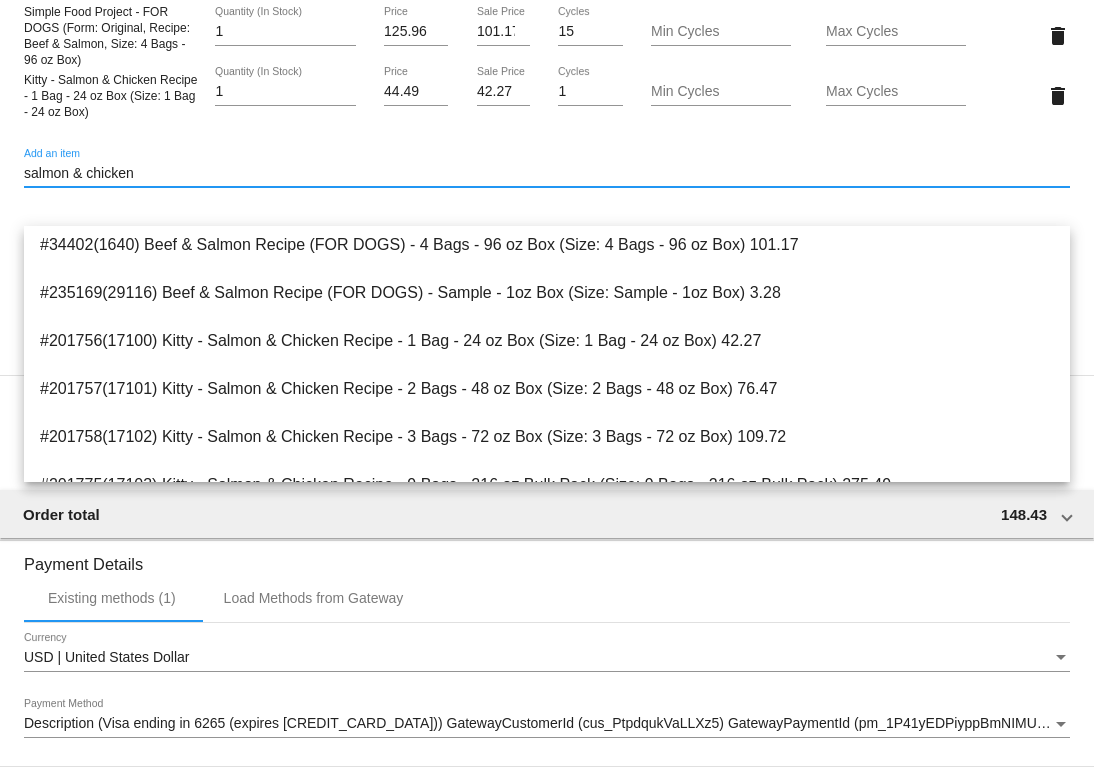 scroll, scrollTop: 390, scrollLeft: 0, axis: vertical 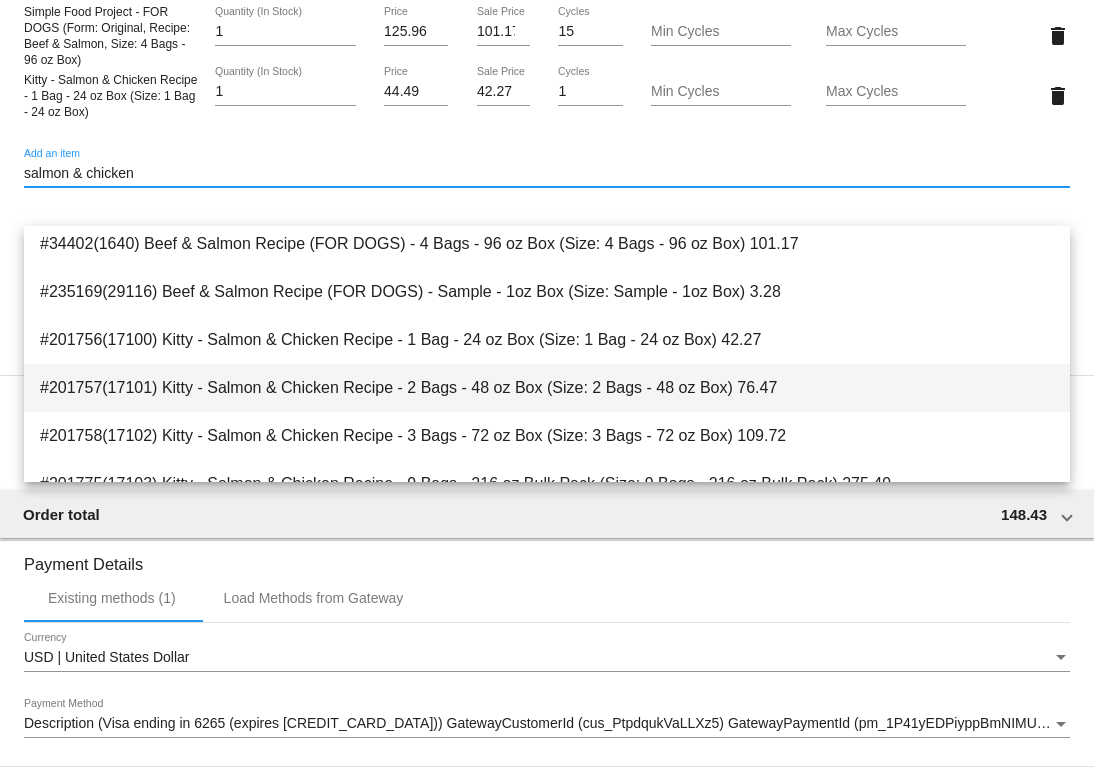 type on "salmon & chicken" 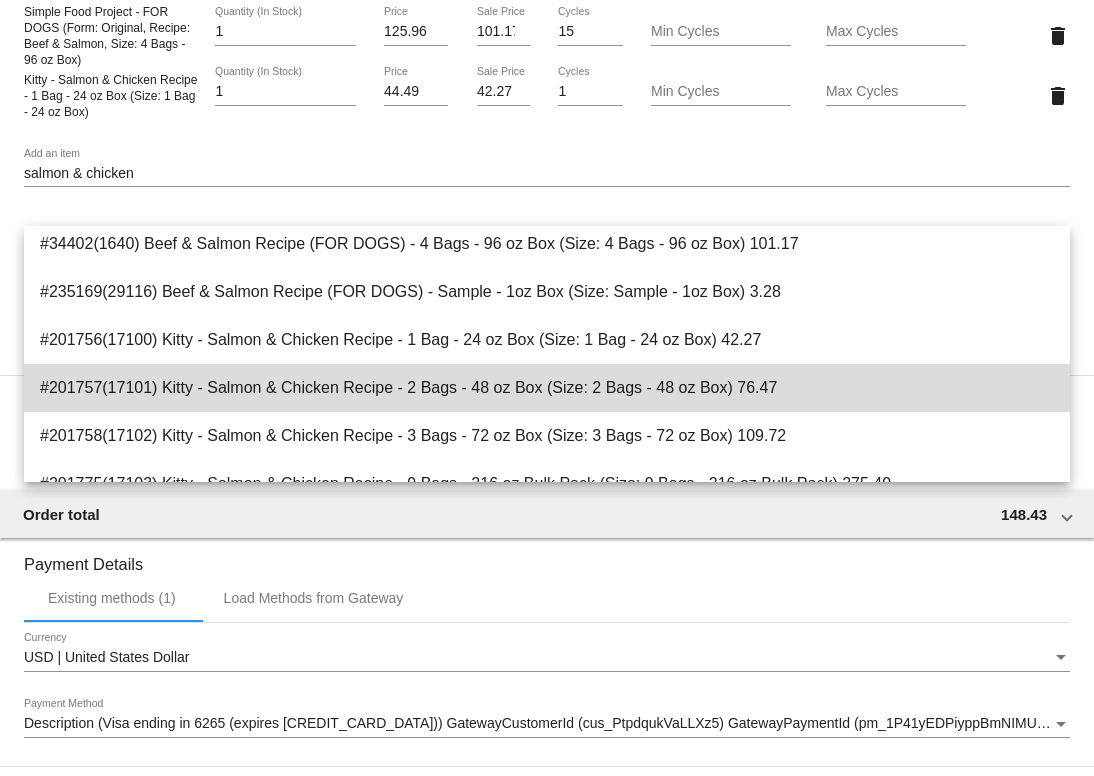 click on "#201757(17101) Kitty - Salmon & Chicken Recipe - 2 Bags - 48 oz Box (Size: 2 Bags - 48 oz Box) 76.47" at bounding box center [547, 388] 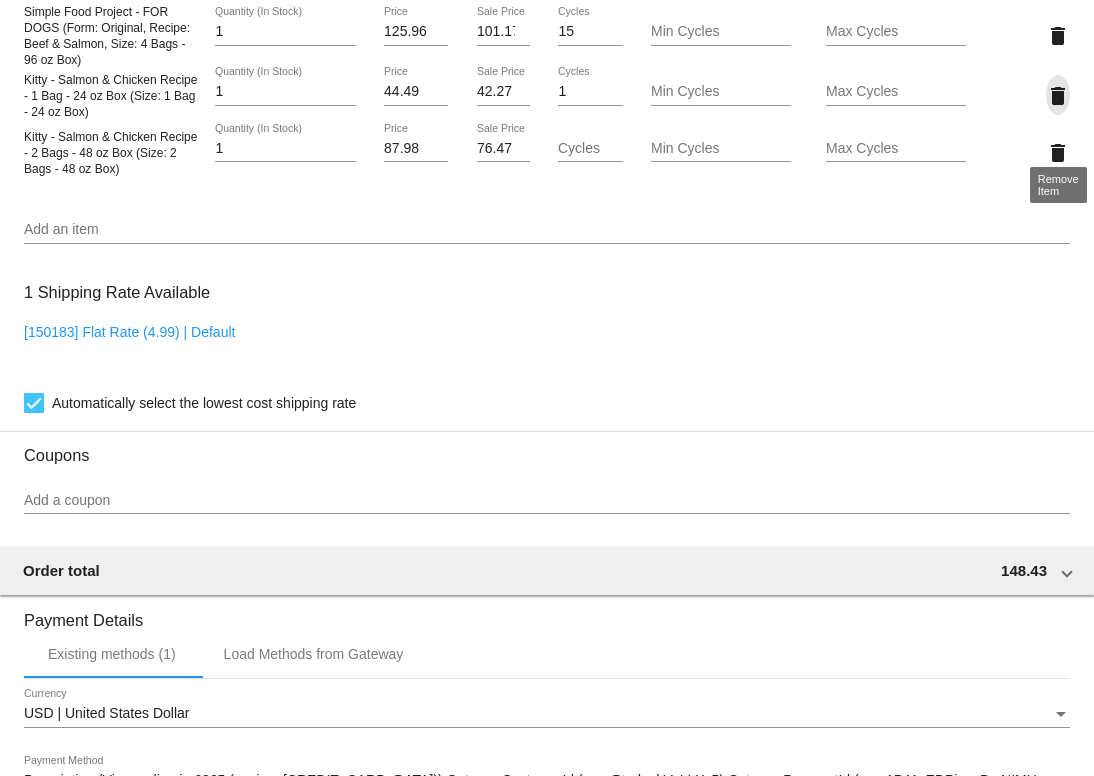 click on "delete" 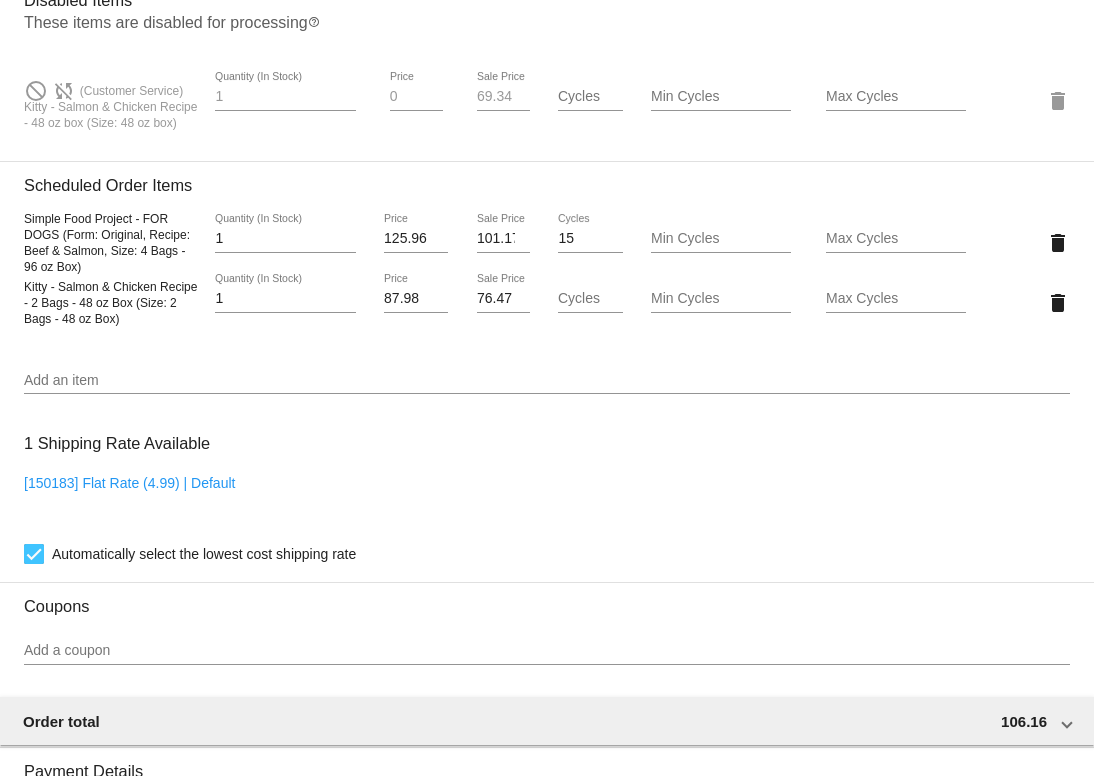 scroll, scrollTop: 1414, scrollLeft: 0, axis: vertical 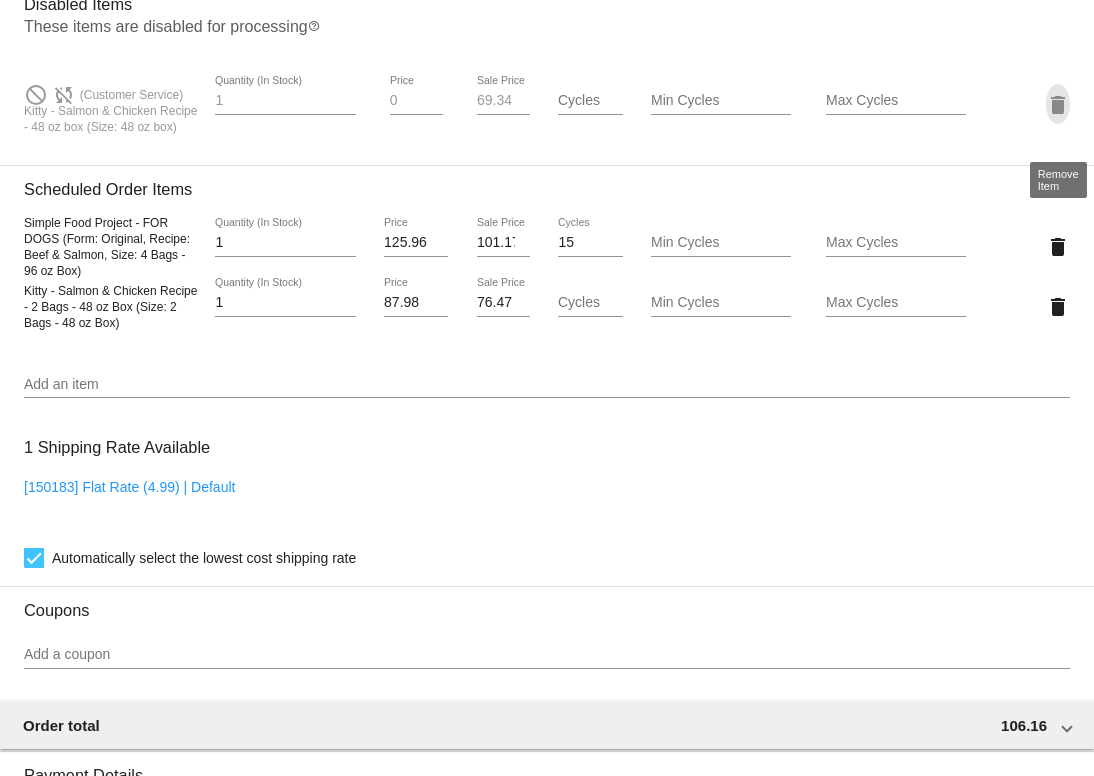 click on "delete" 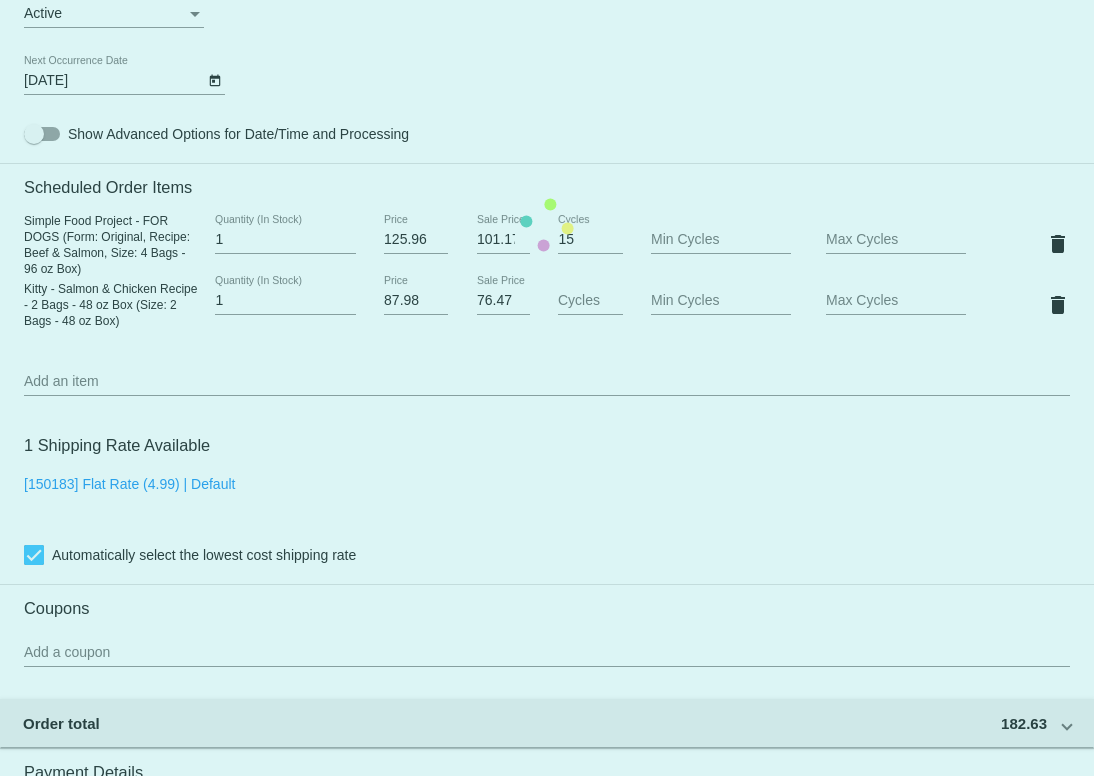 scroll, scrollTop: 1232, scrollLeft: 0, axis: vertical 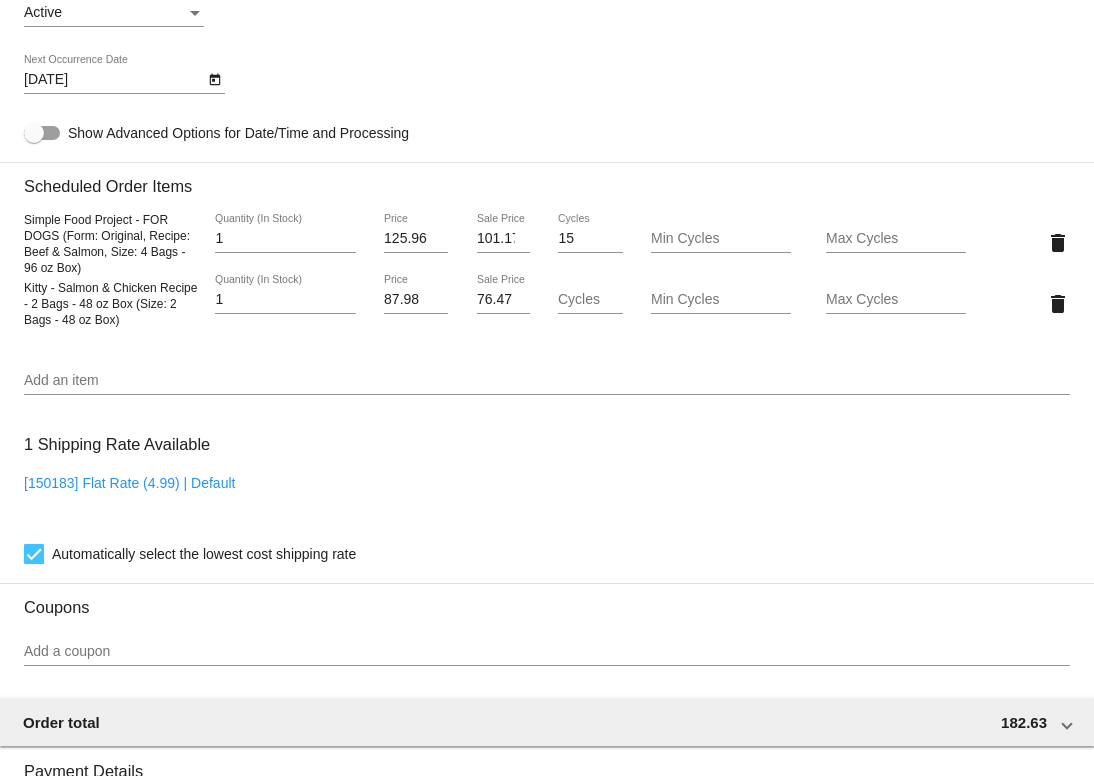 click on "7/30/2025
Next Occurrence Date" 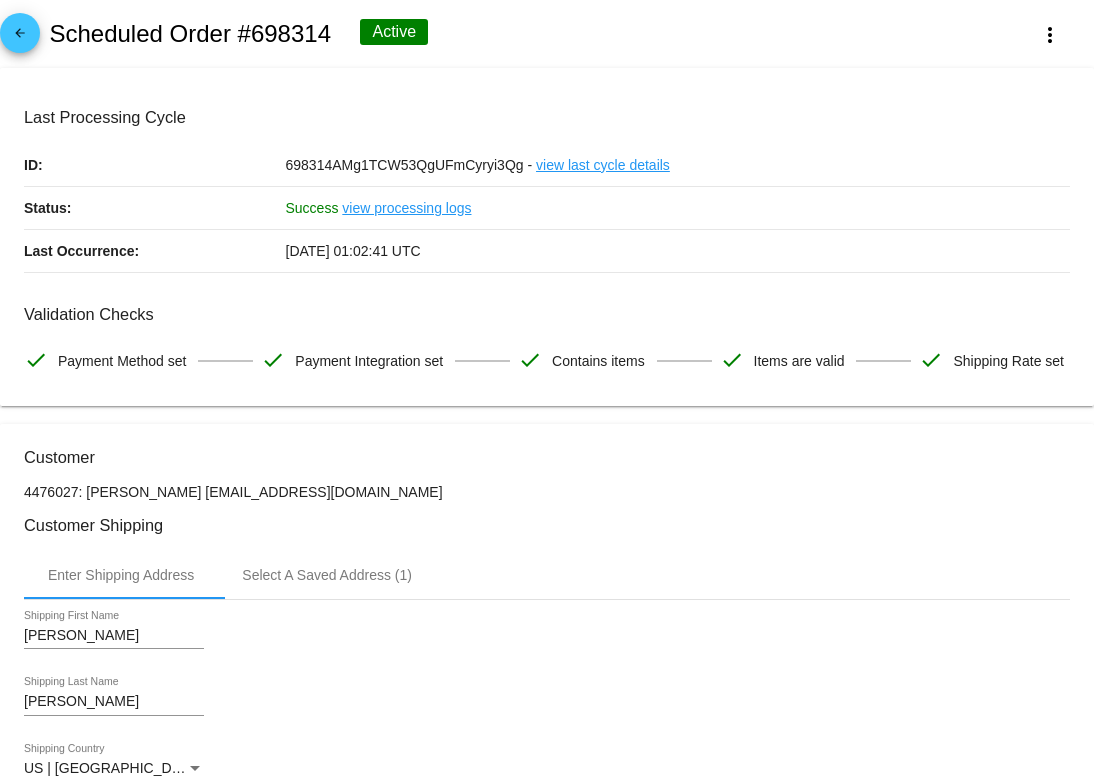 scroll, scrollTop: 0, scrollLeft: 0, axis: both 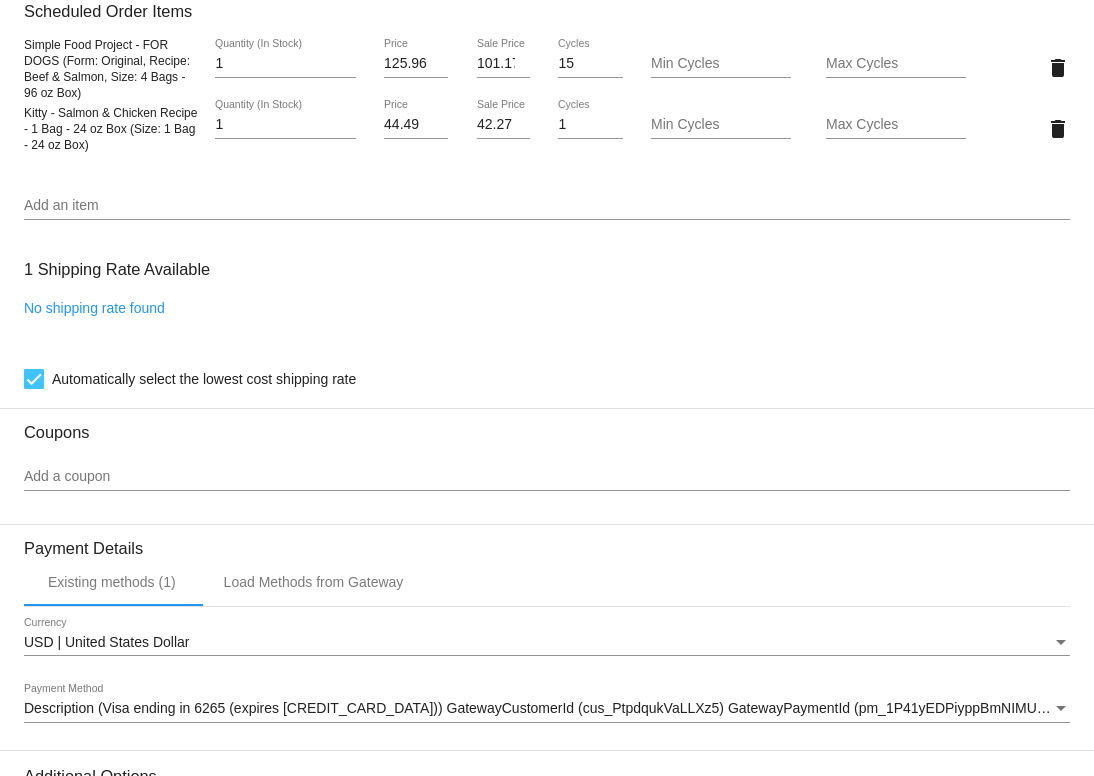 click on "Add an item" at bounding box center (547, 206) 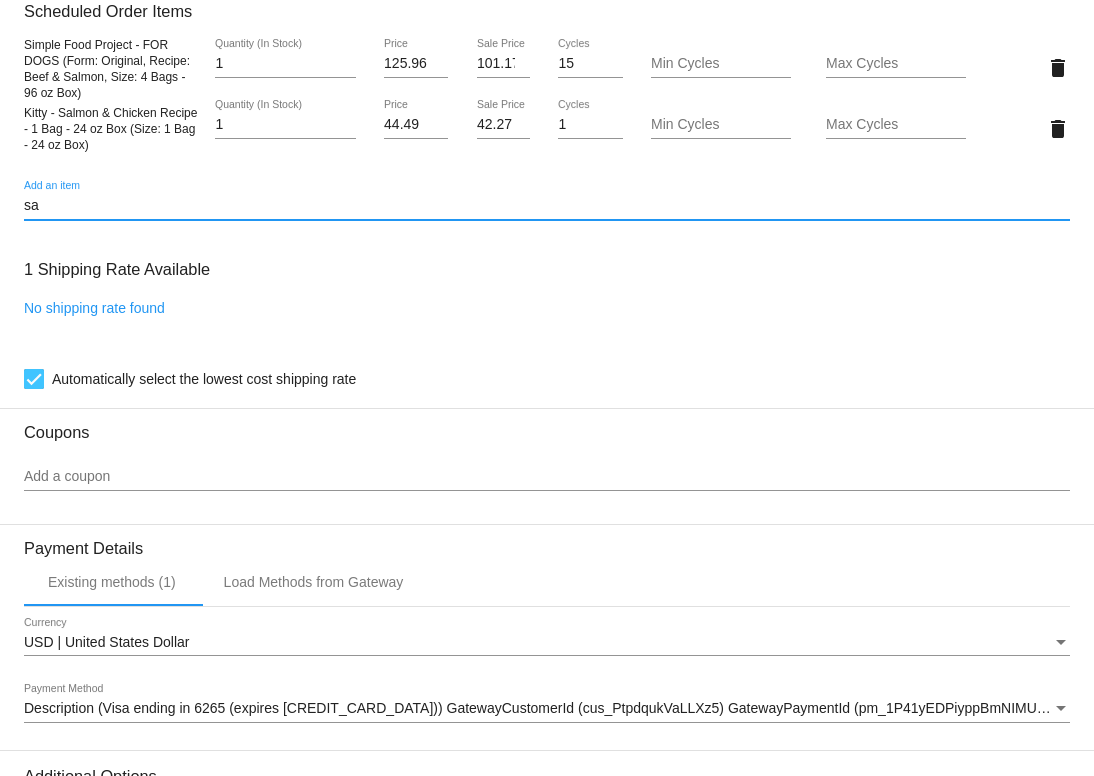 type on "s" 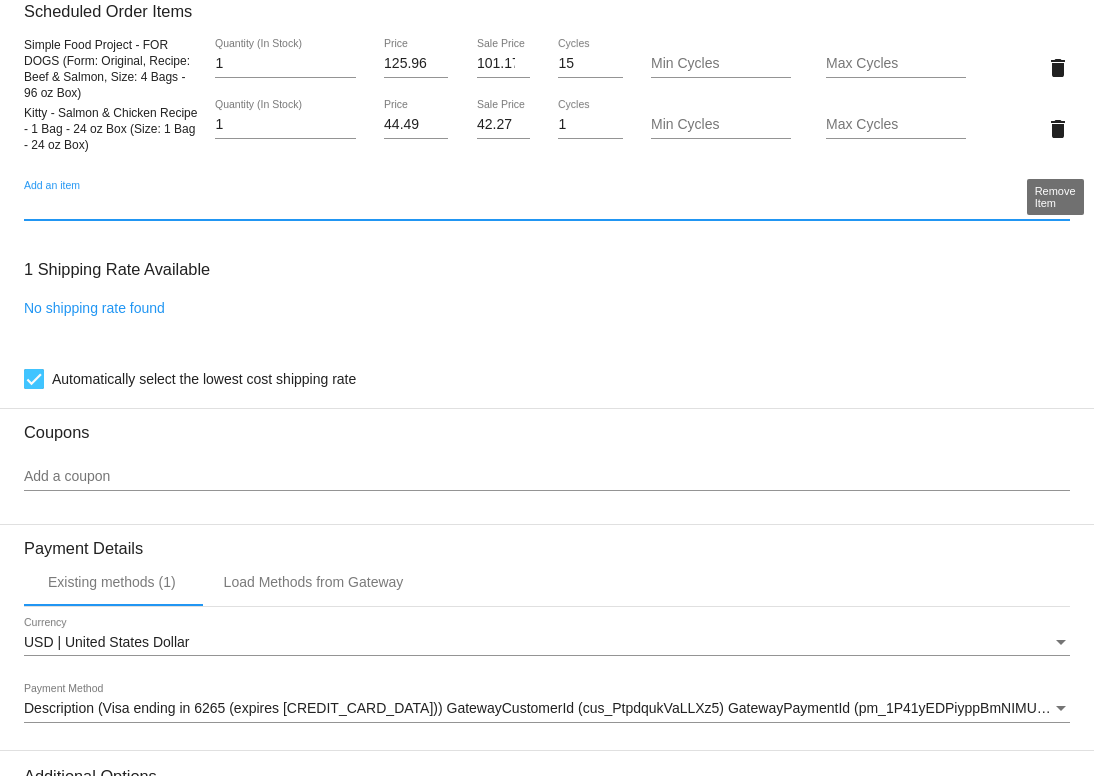 click on "delete" 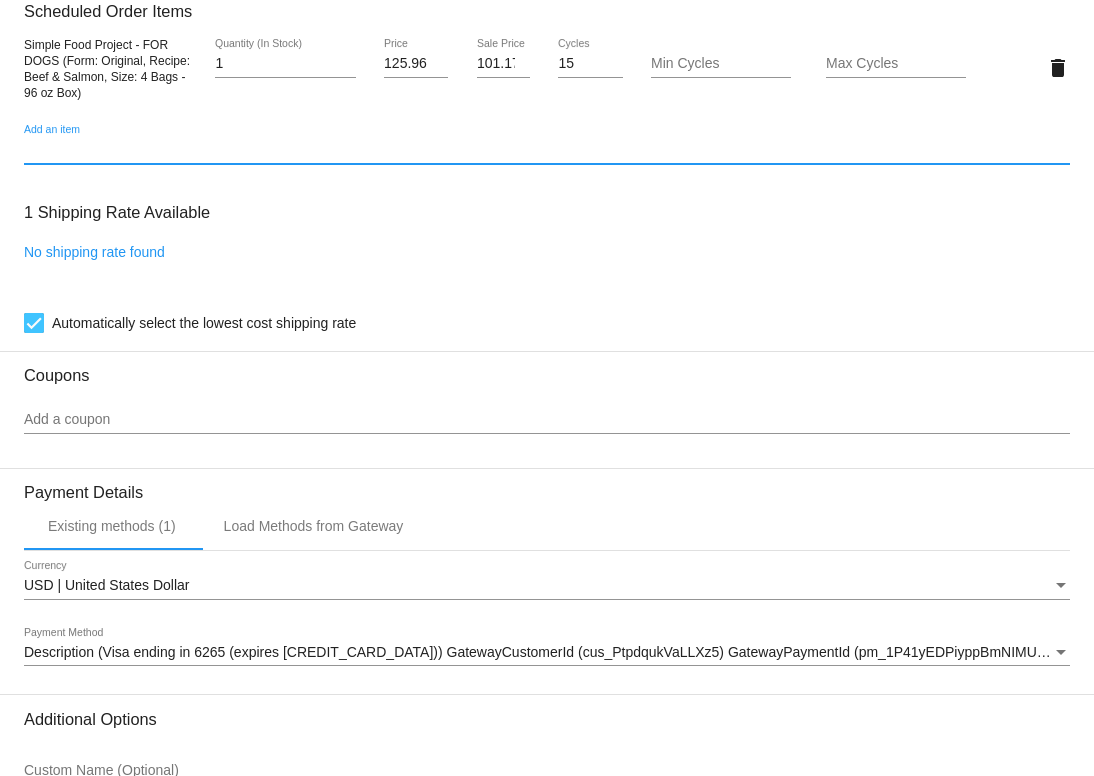 click on "Add an item" at bounding box center [547, 150] 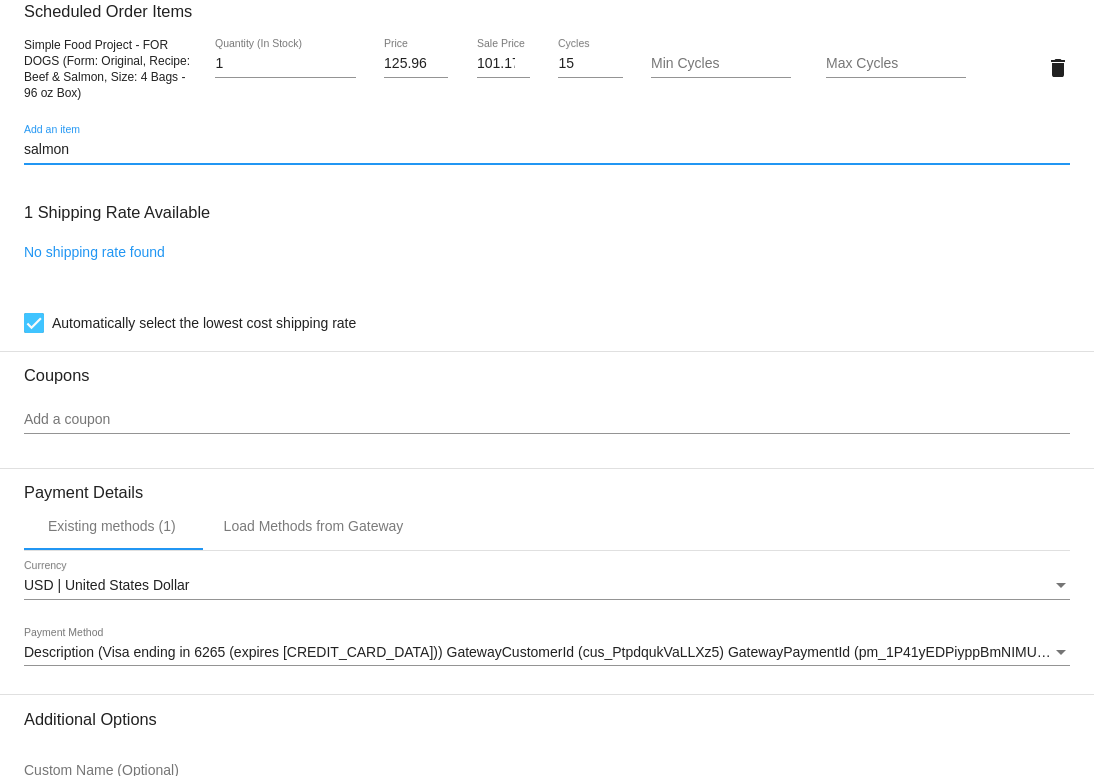 type on "salmon" 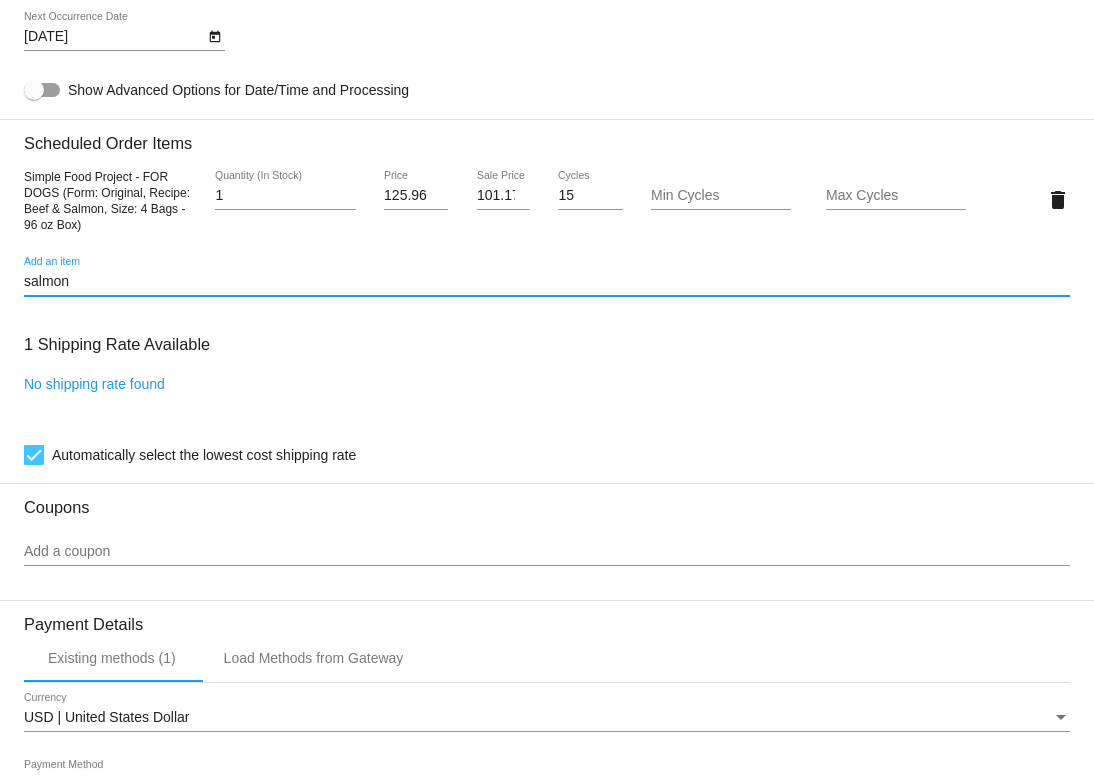scroll, scrollTop: 1300, scrollLeft: 0, axis: vertical 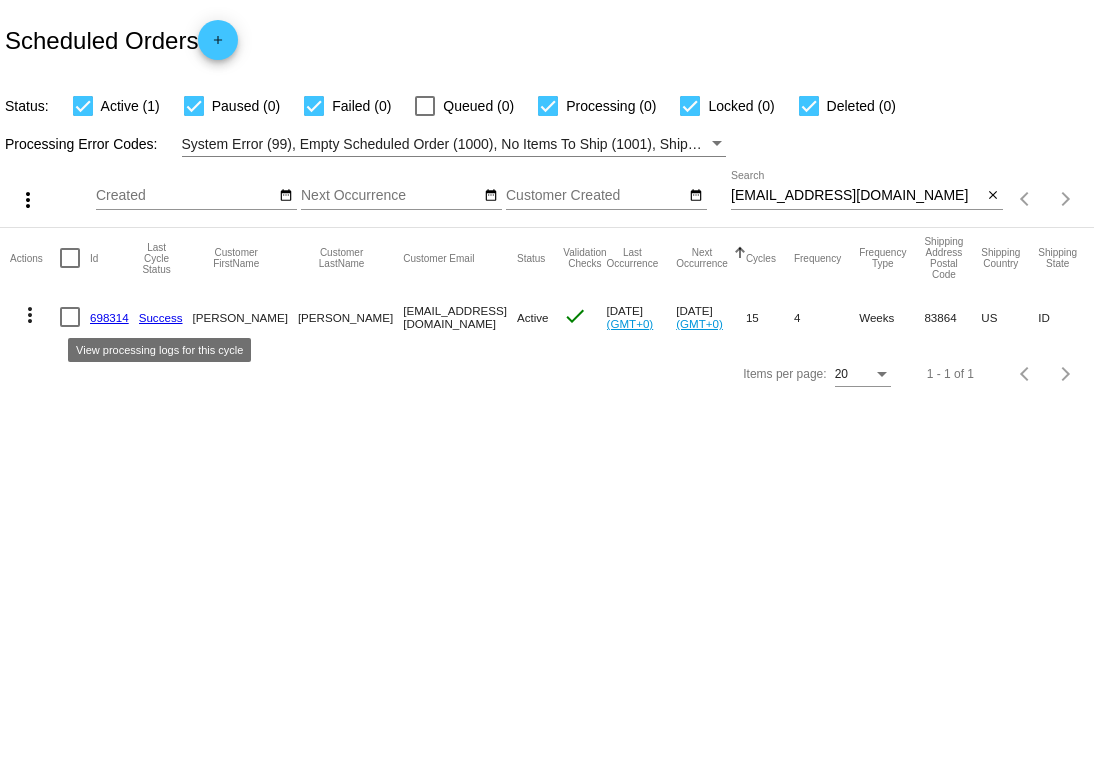 click on "698314" 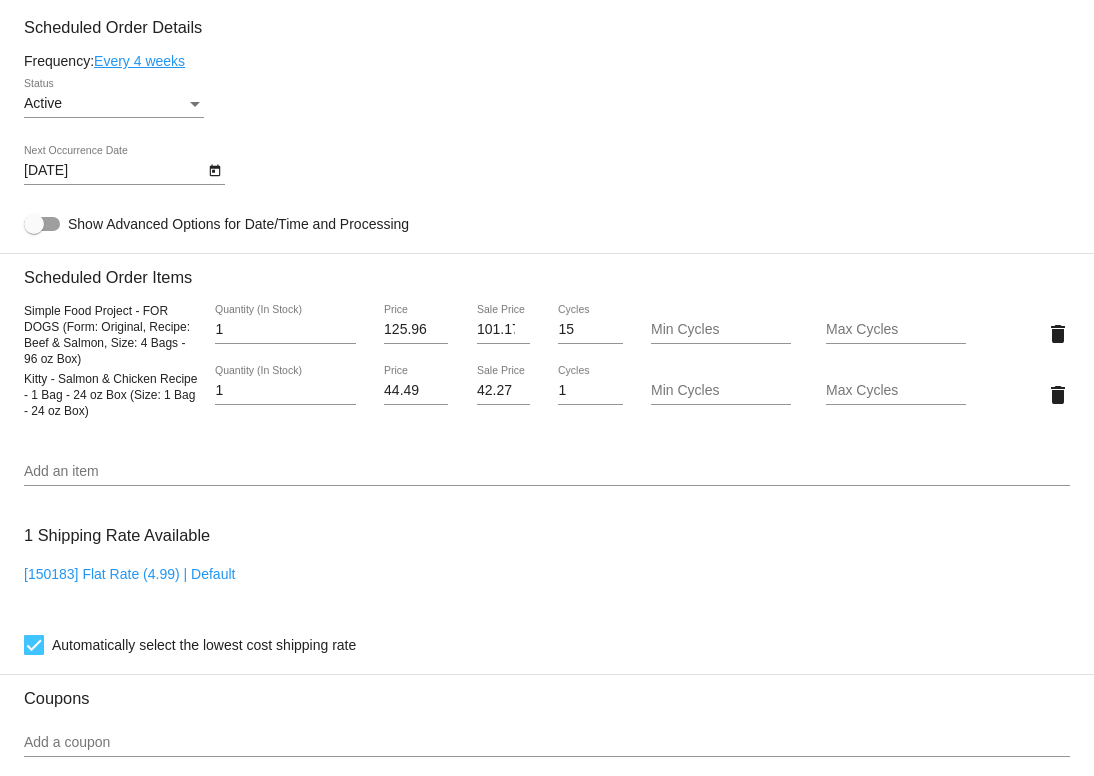scroll, scrollTop: 1154, scrollLeft: 0, axis: vertical 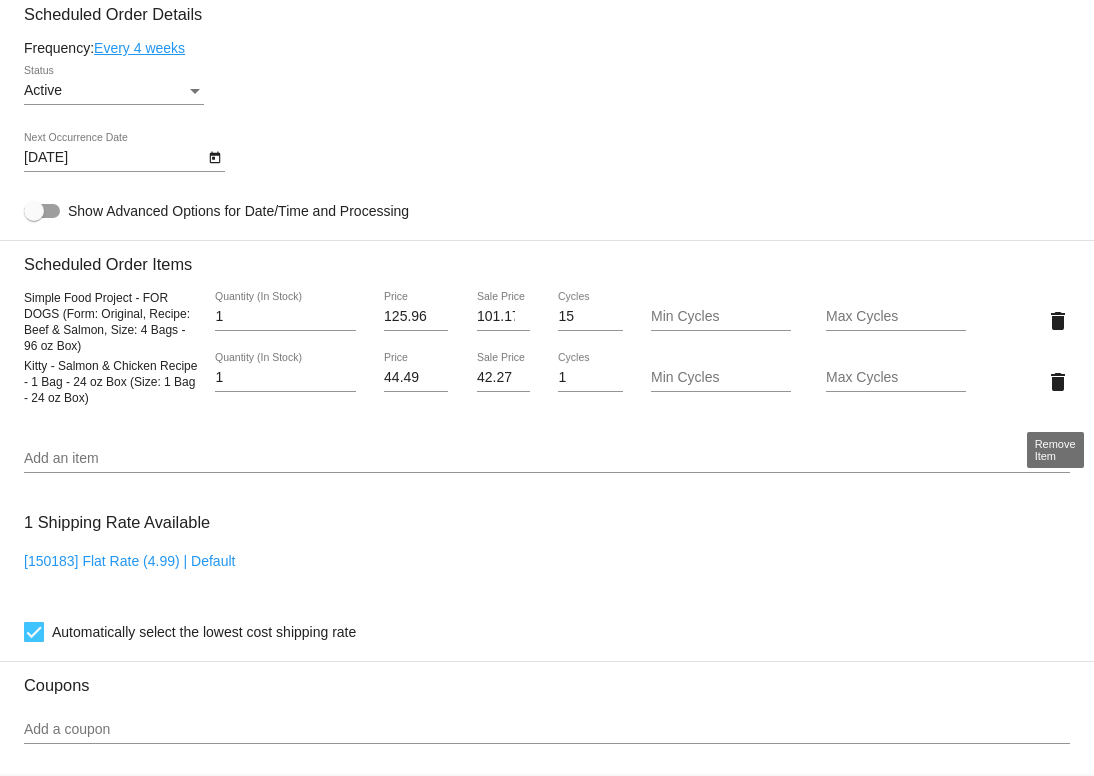 click on "delete" 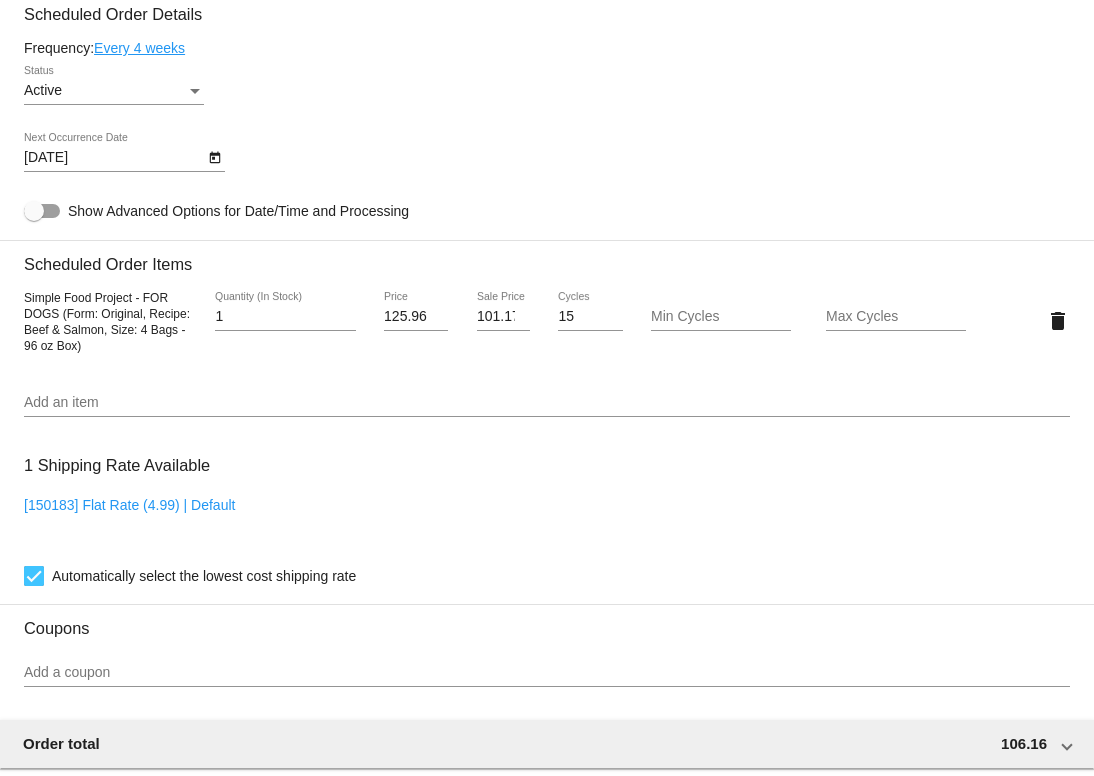 click on "Add an item" at bounding box center (547, 403) 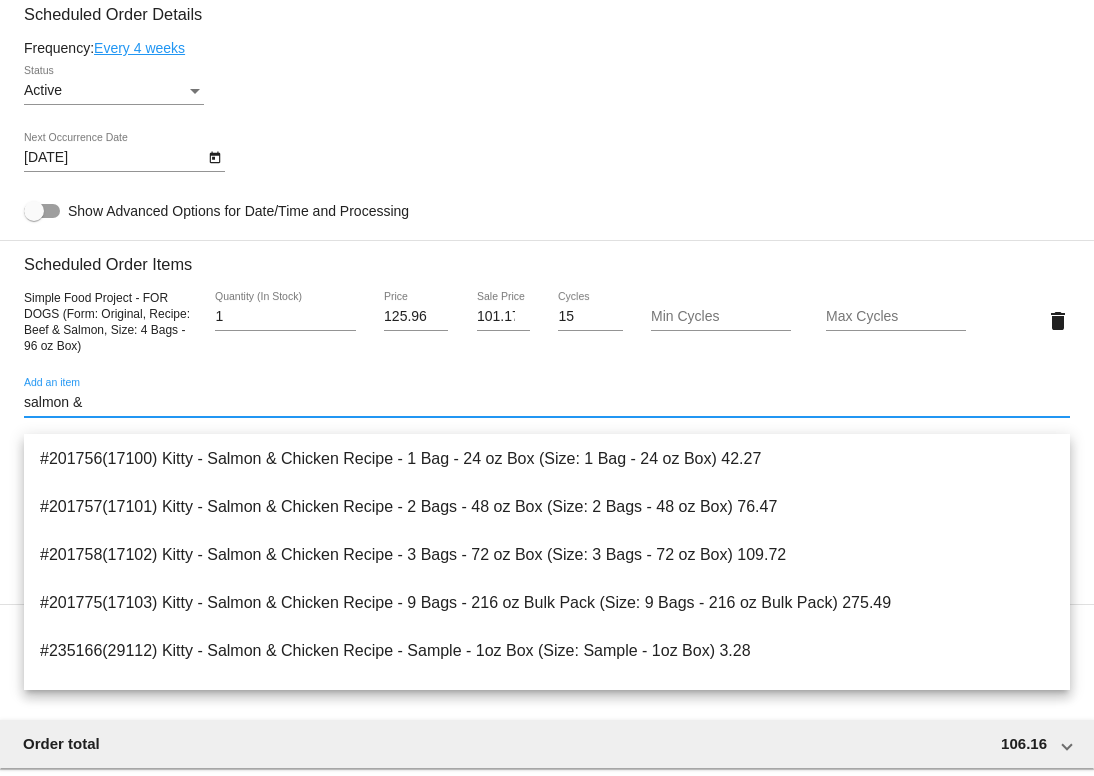 scroll, scrollTop: 485, scrollLeft: 0, axis: vertical 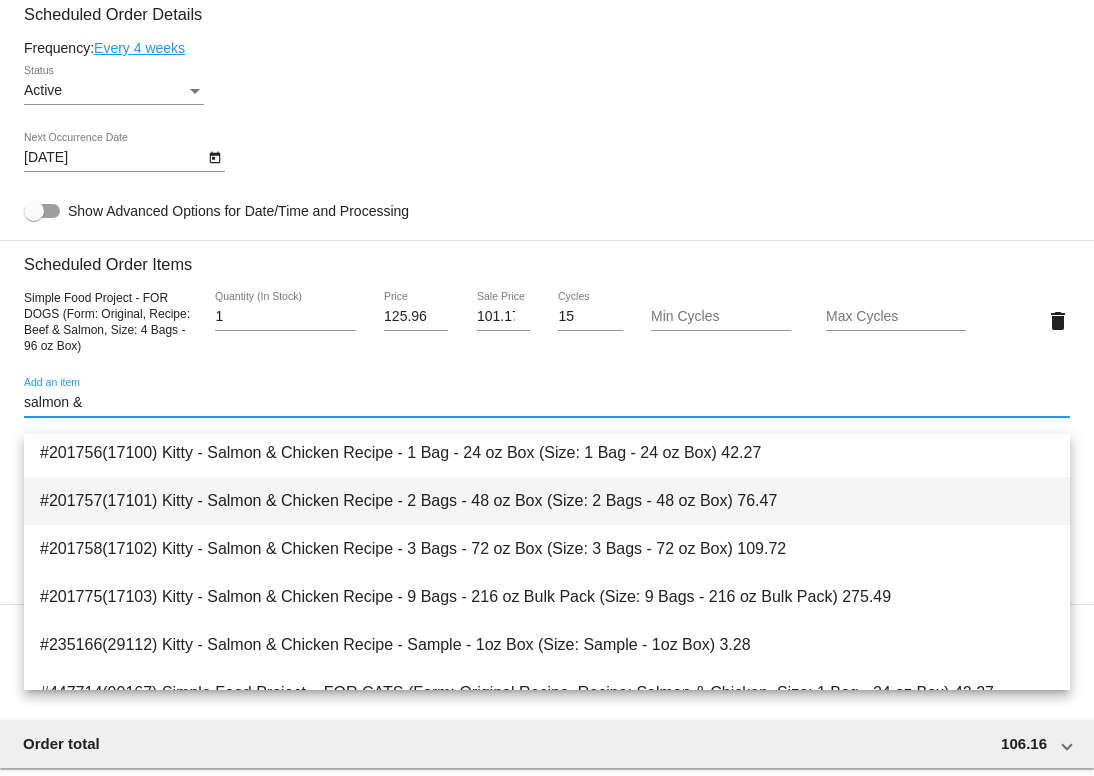 type on "salmon &" 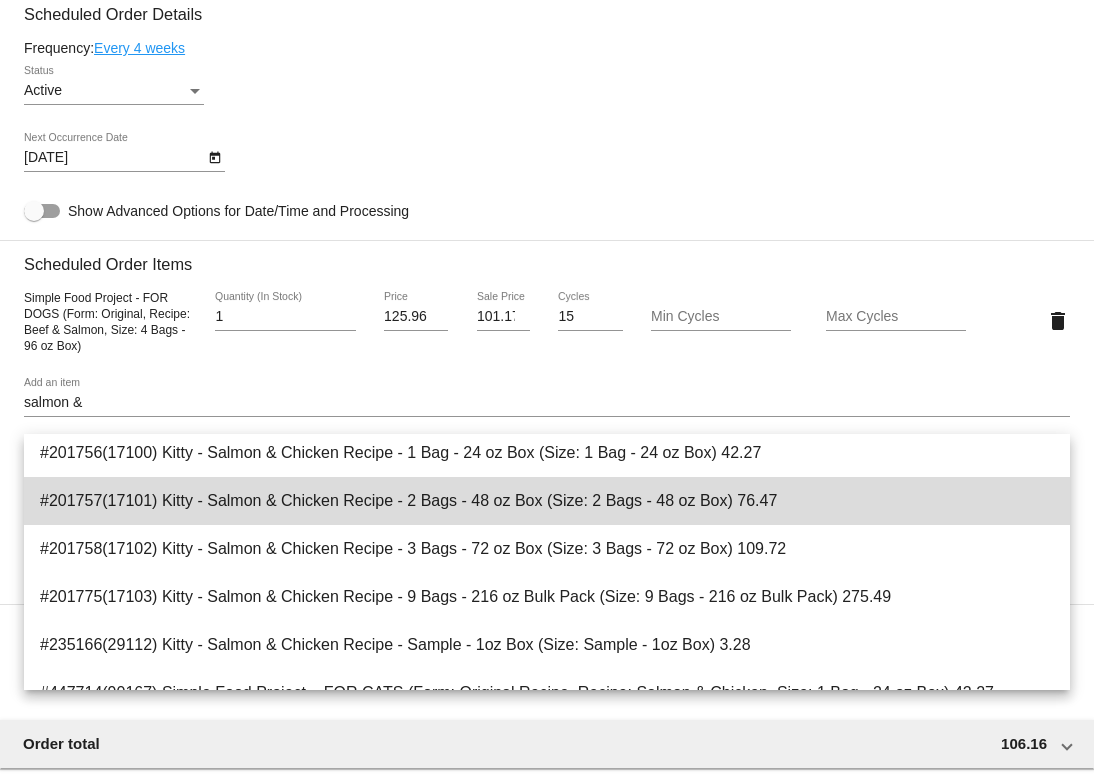 click on "#201757(17101) Kitty - Salmon & Chicken Recipe - 2 Bags - 48 oz Box (Size: 2 Bags - 48 oz Box) 76.47" at bounding box center [547, 501] 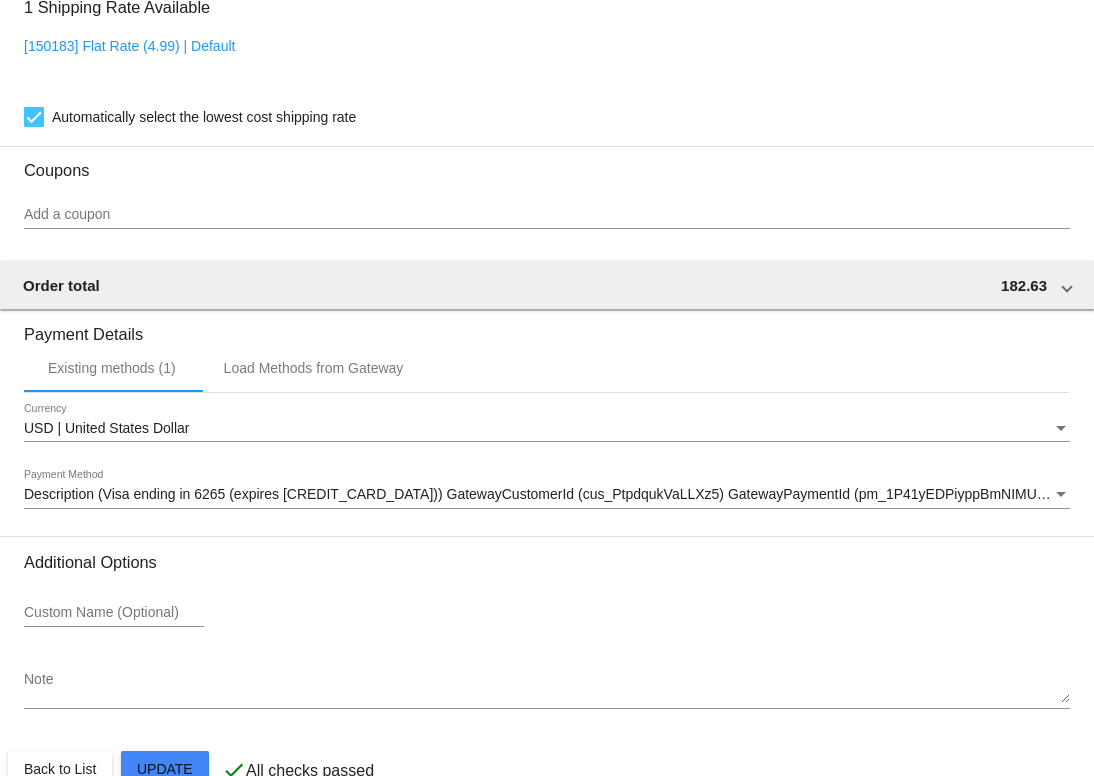 scroll, scrollTop: 1733, scrollLeft: 0, axis: vertical 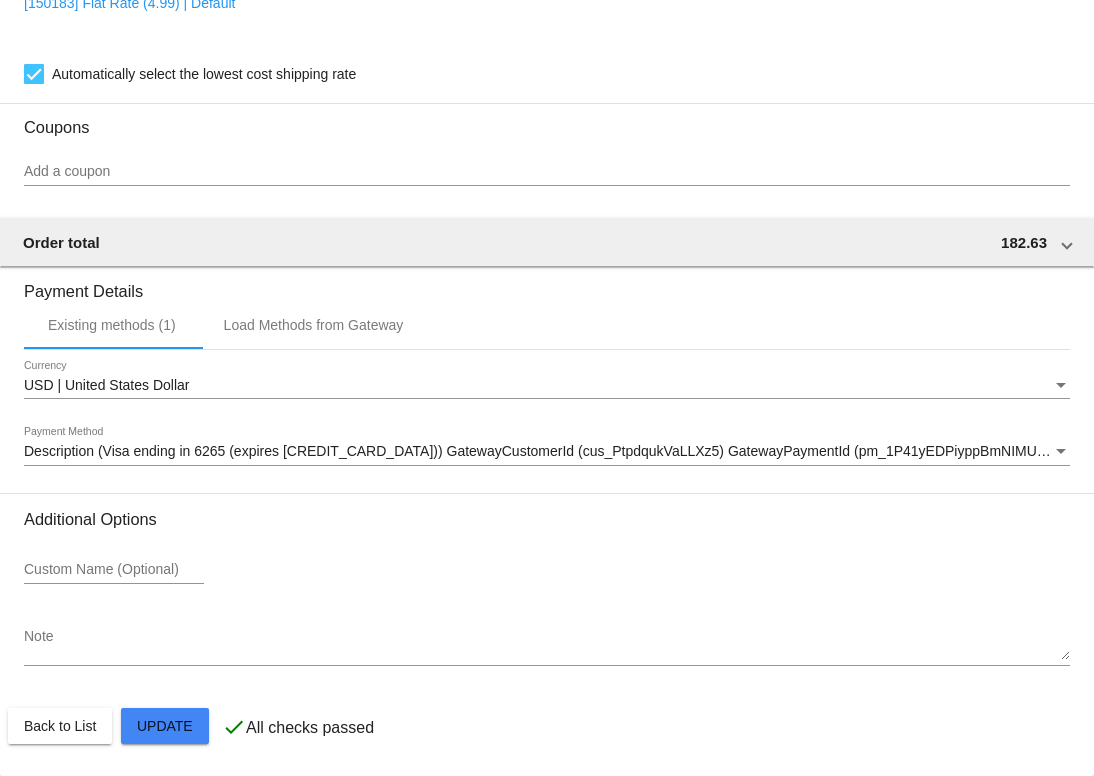 click on "Customer
4476027: Christine Dwinell
ckdwinell@yahoo.com
Customer Shipping
Enter Shipping Address Select A Saved Address (1)
Christine
Shipping First Name
Dwinell
Shipping Last Name
US | USA
Shipping Country
857 Janish Drive
Shipping Street 1
Shipping Street 2
Sandpoint
Shipping City
ID | Idaho
Shipping State
83864
Shipping Postcode
Scheduled Order Details
Frequency:
Every 4 weeks
Active
Status
1" 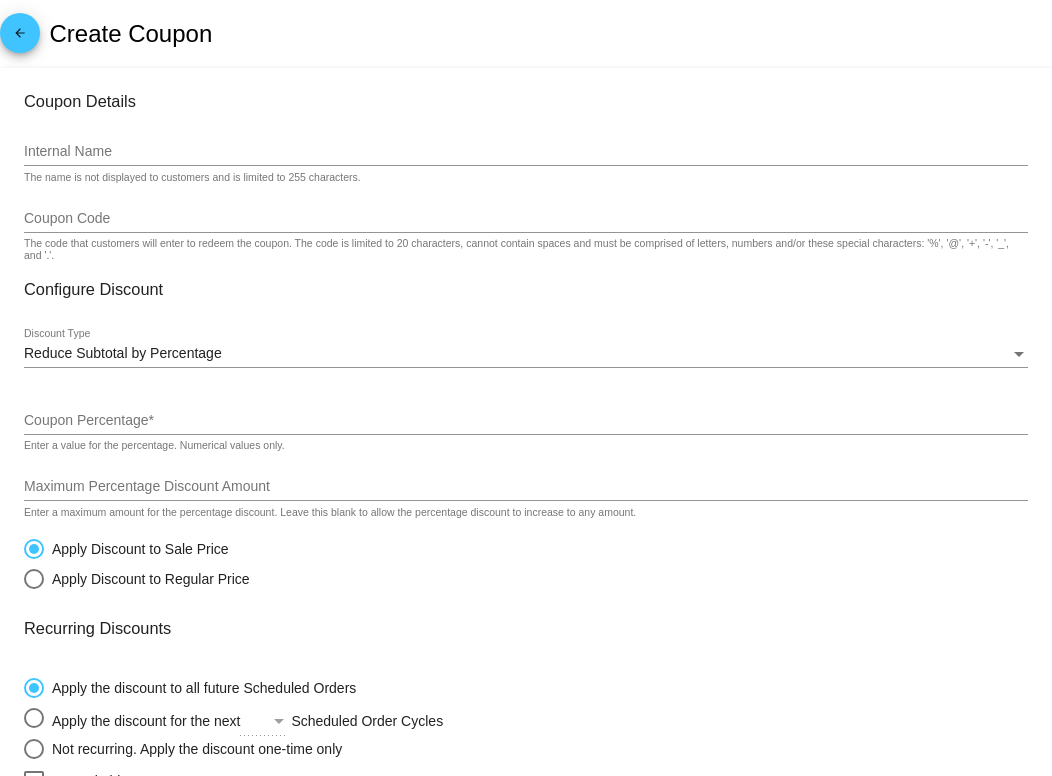 scroll, scrollTop: 0, scrollLeft: 0, axis: both 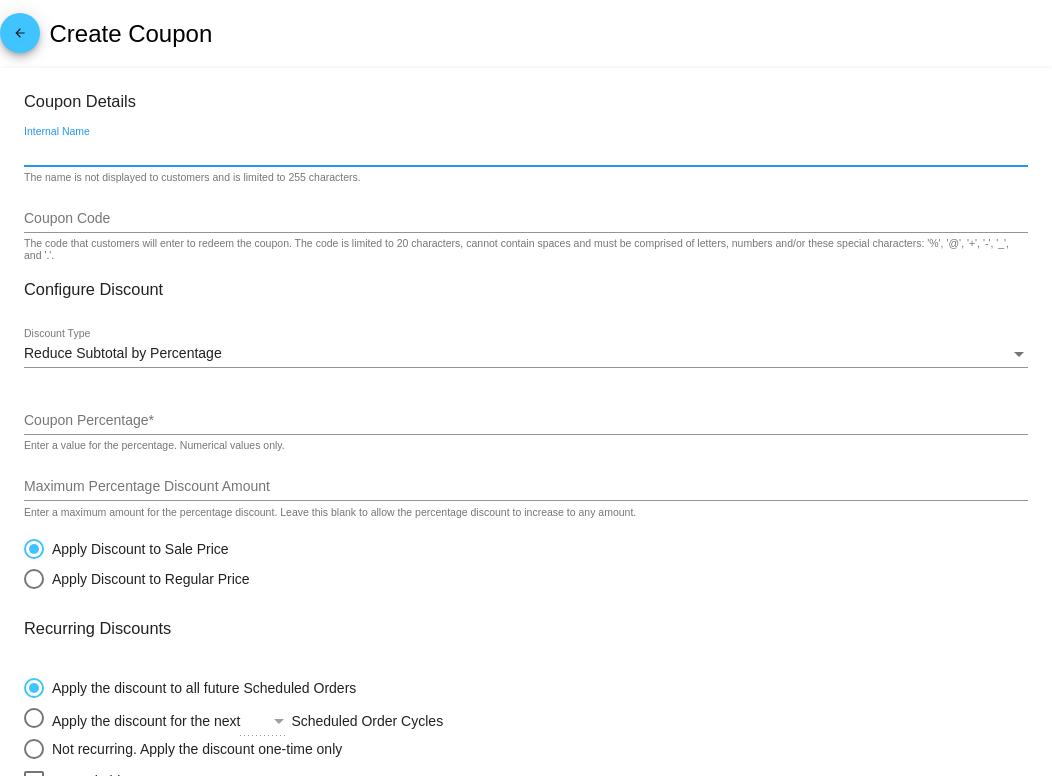 paste on "DRDESI" 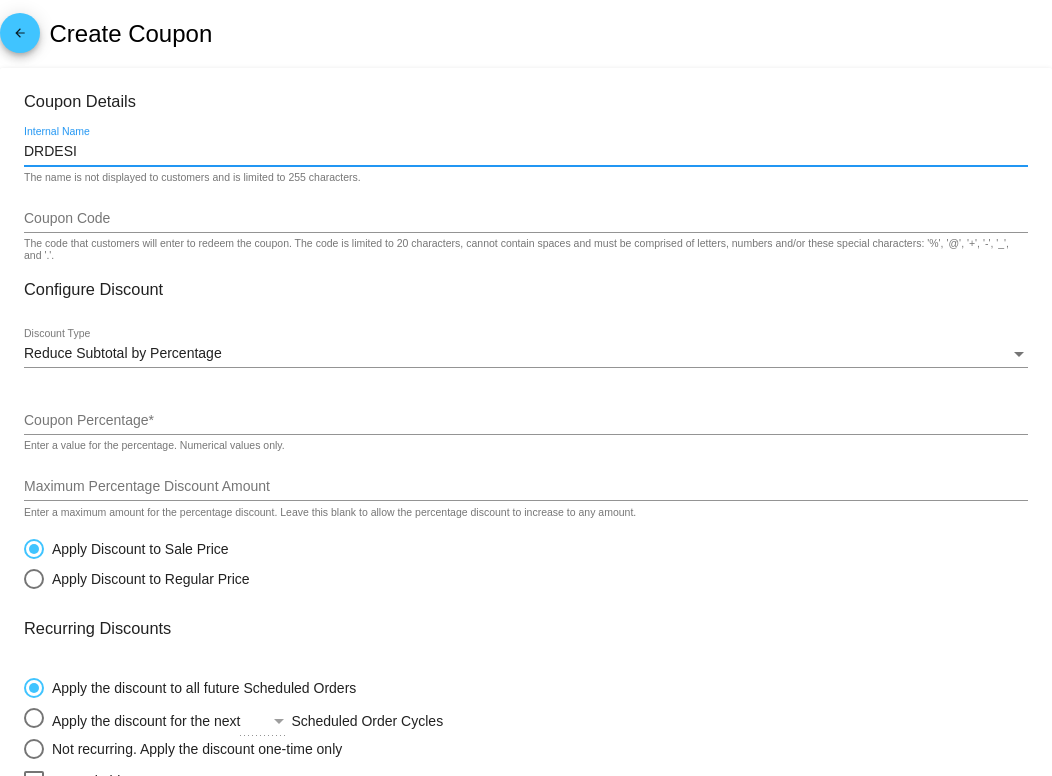 type on "DRDESI" 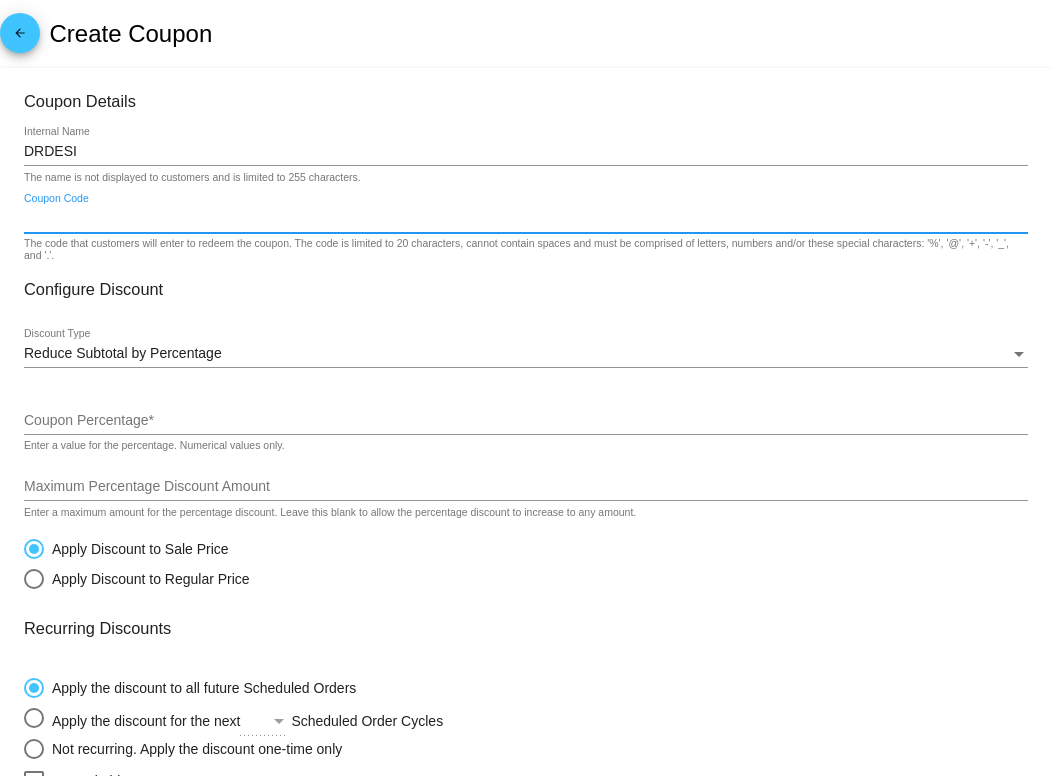 paste on "DRDESI" 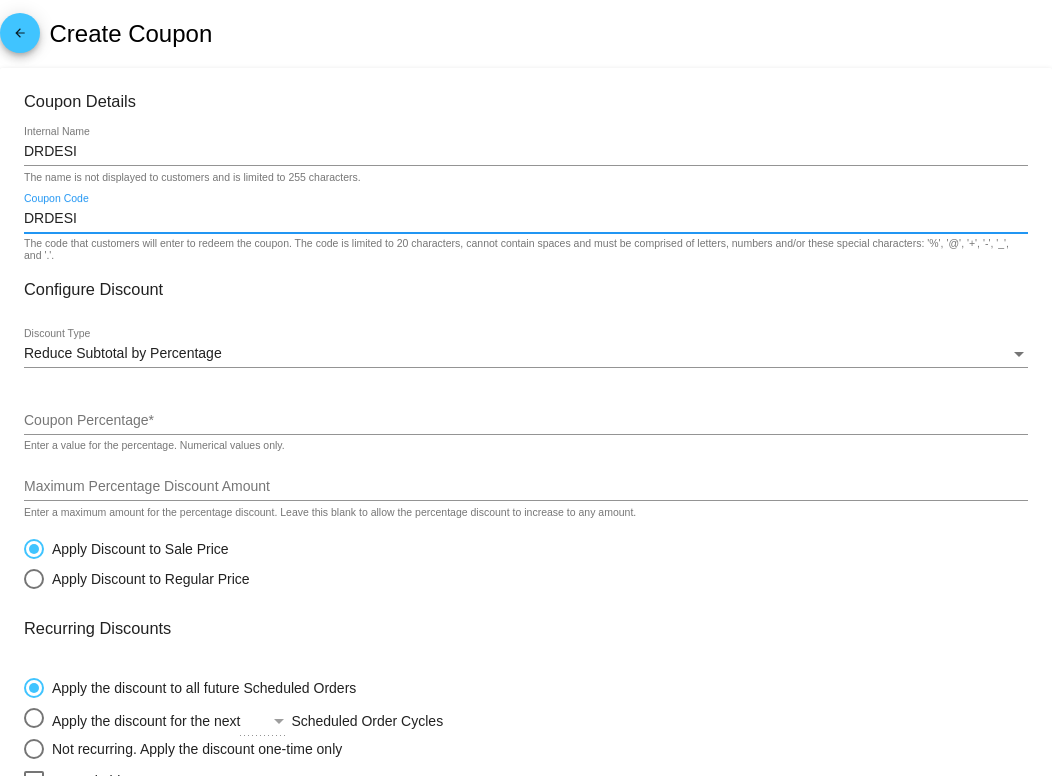 type on "DRDESI" 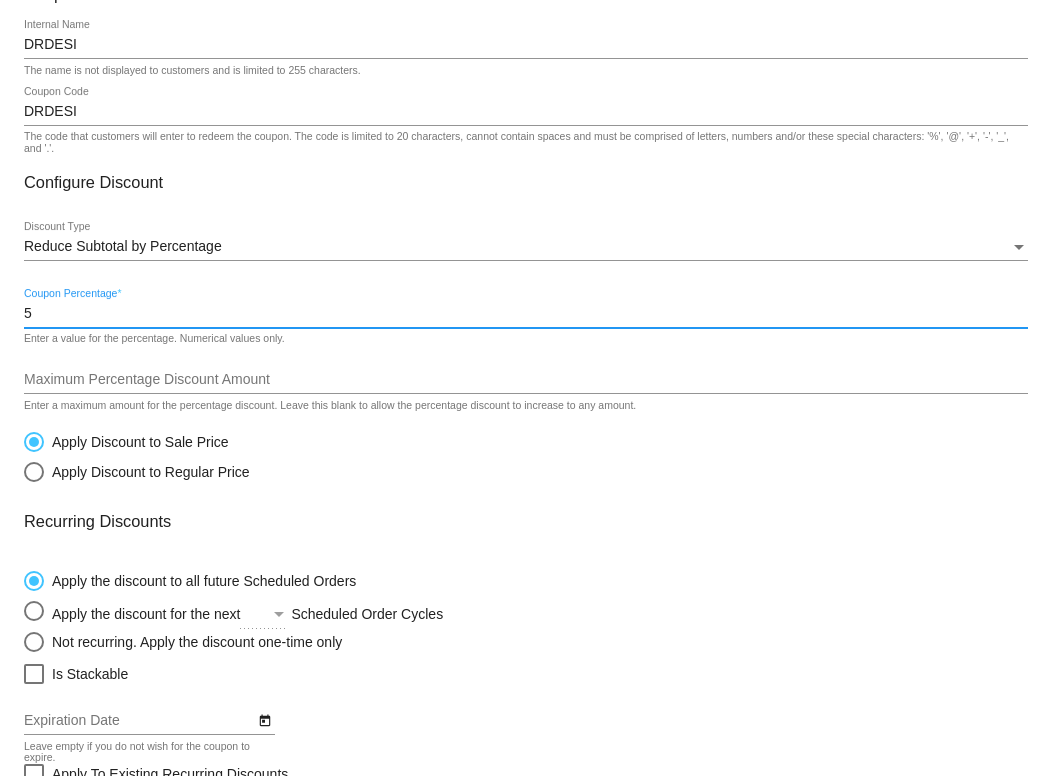 type on "5" 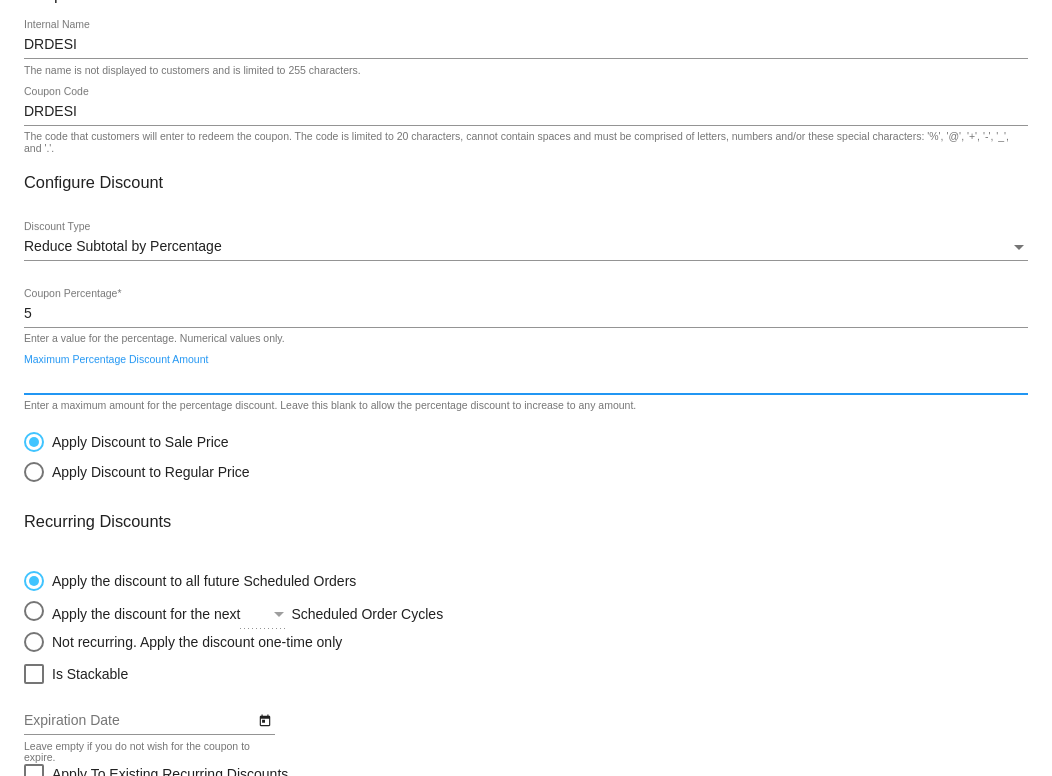 click on "Maximum Percentage Discount Amount" at bounding box center (526, 380) 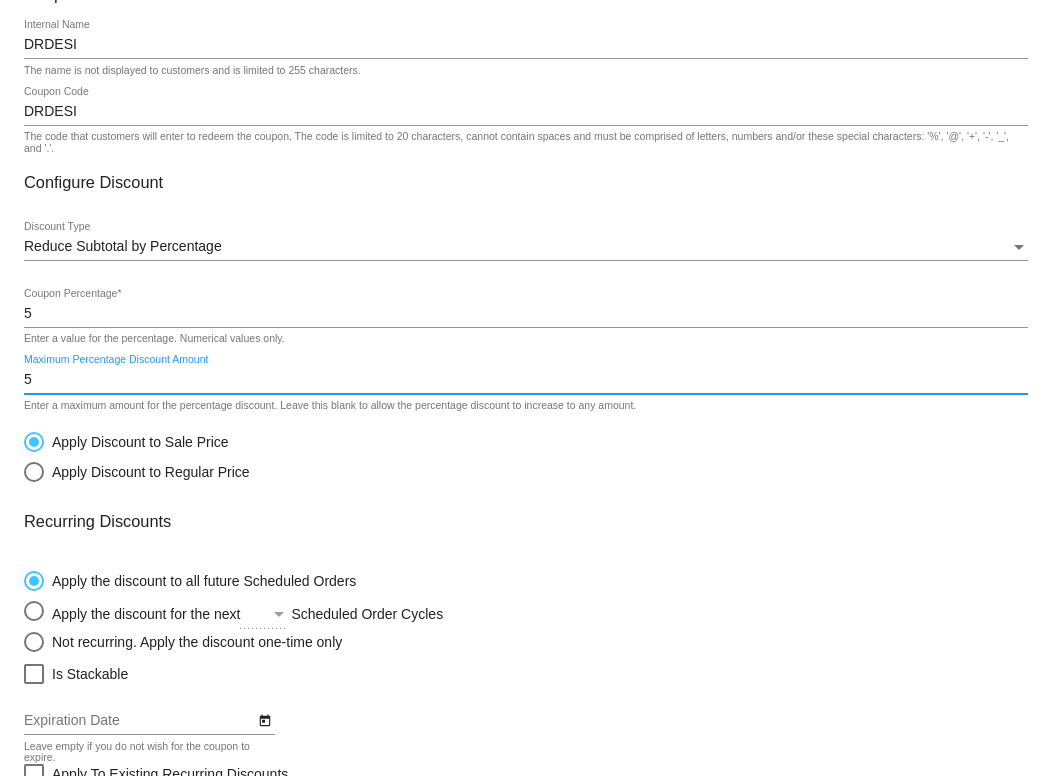 scroll, scrollTop: 457, scrollLeft: 0, axis: vertical 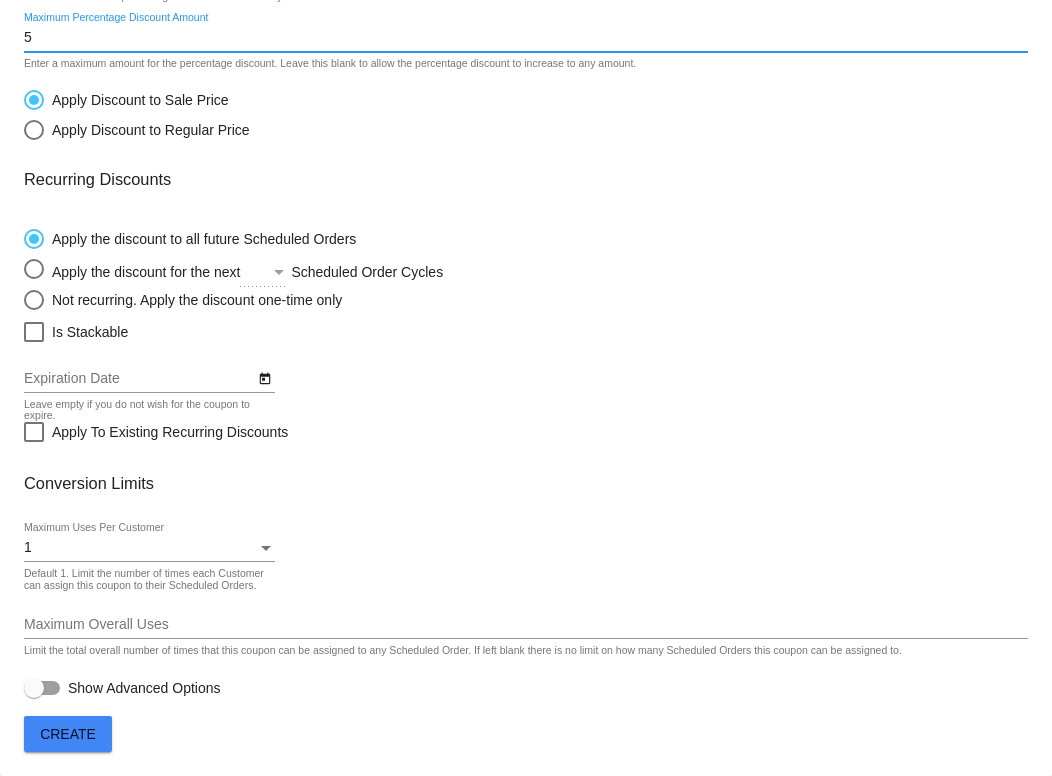 type on "5" 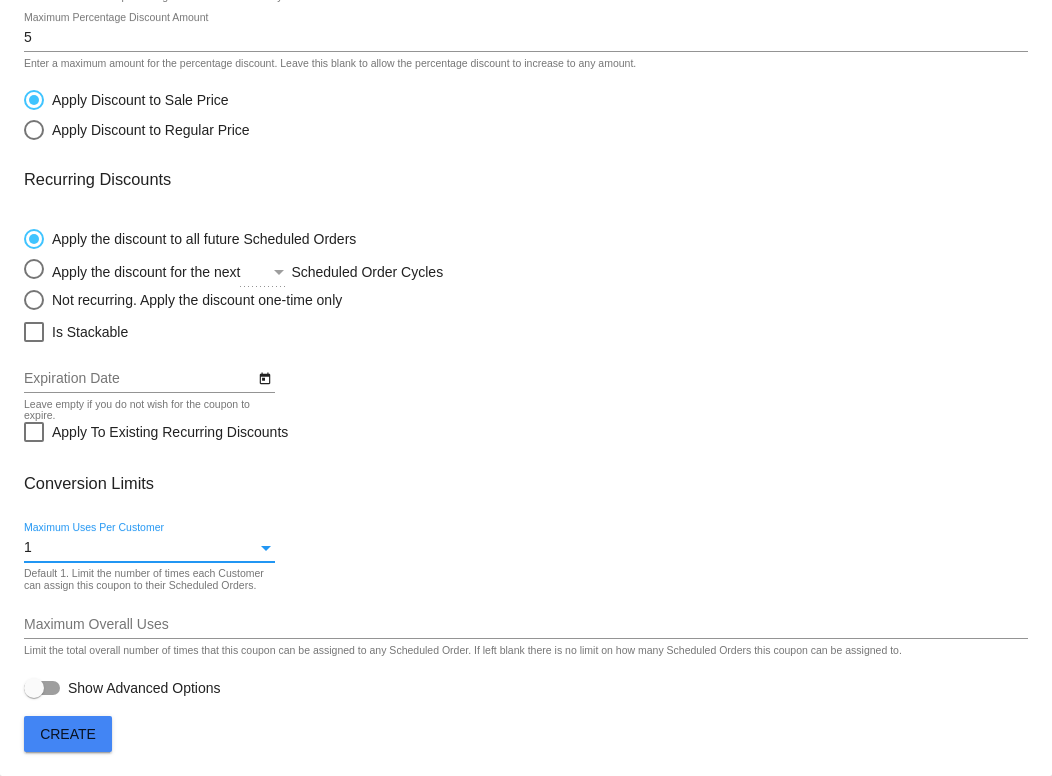 click on "1" at bounding box center (140, 548) 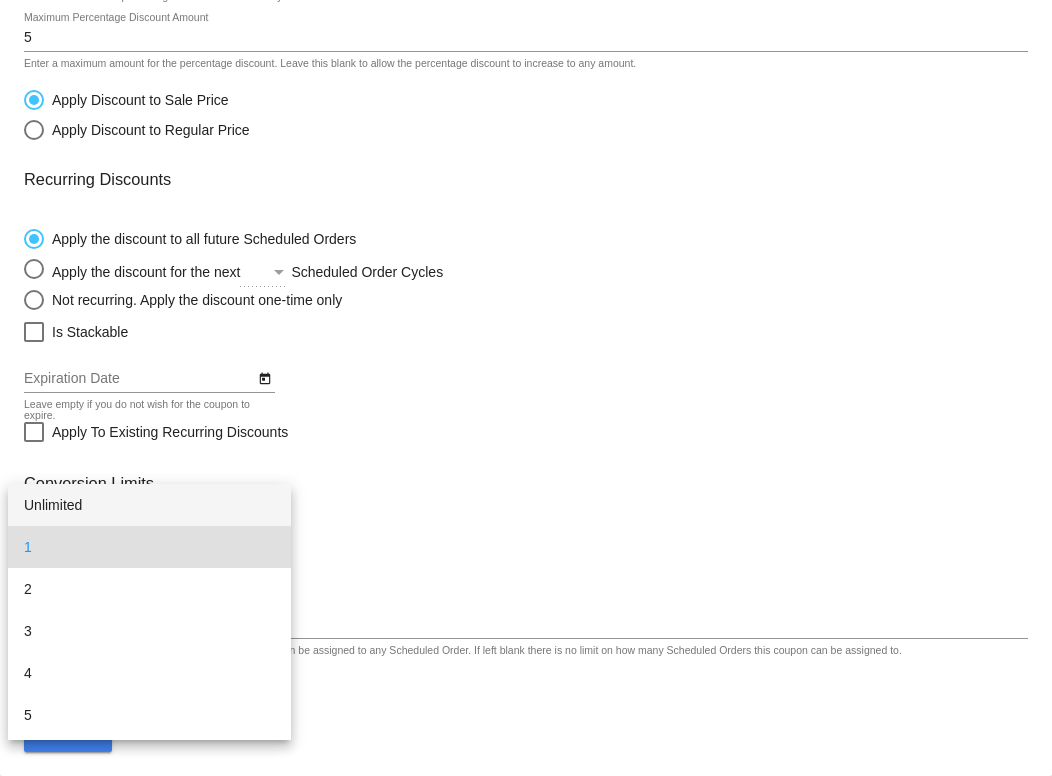 click on "Unlimited" at bounding box center (149, 505) 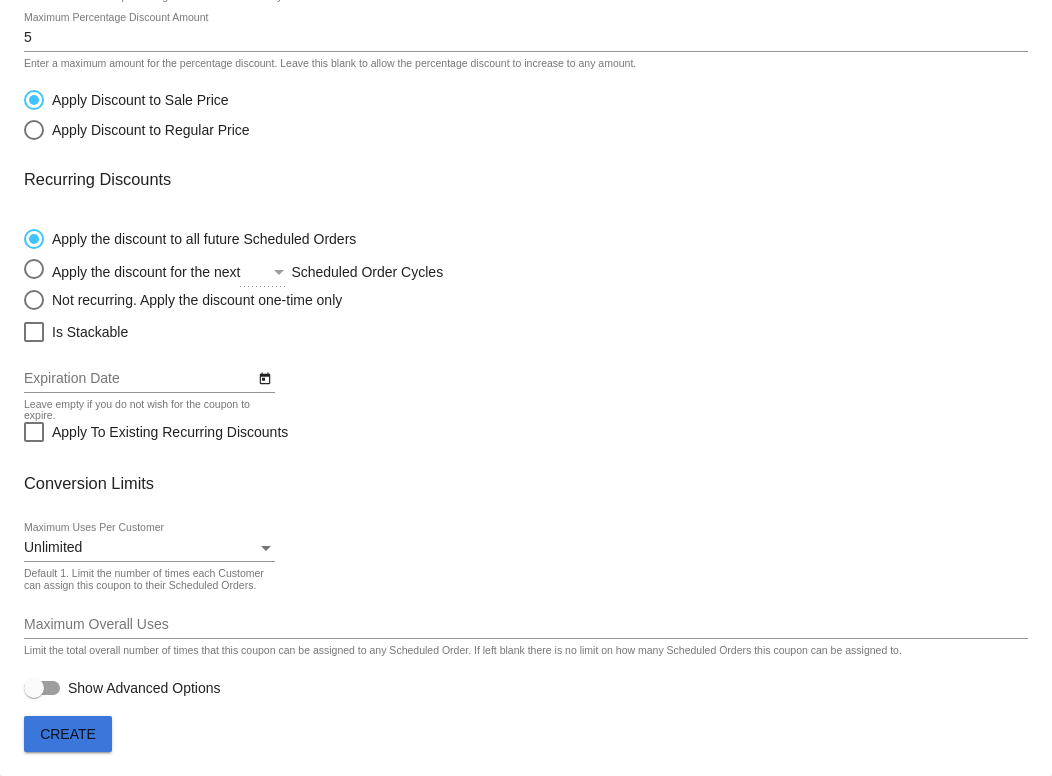 click on "Create" 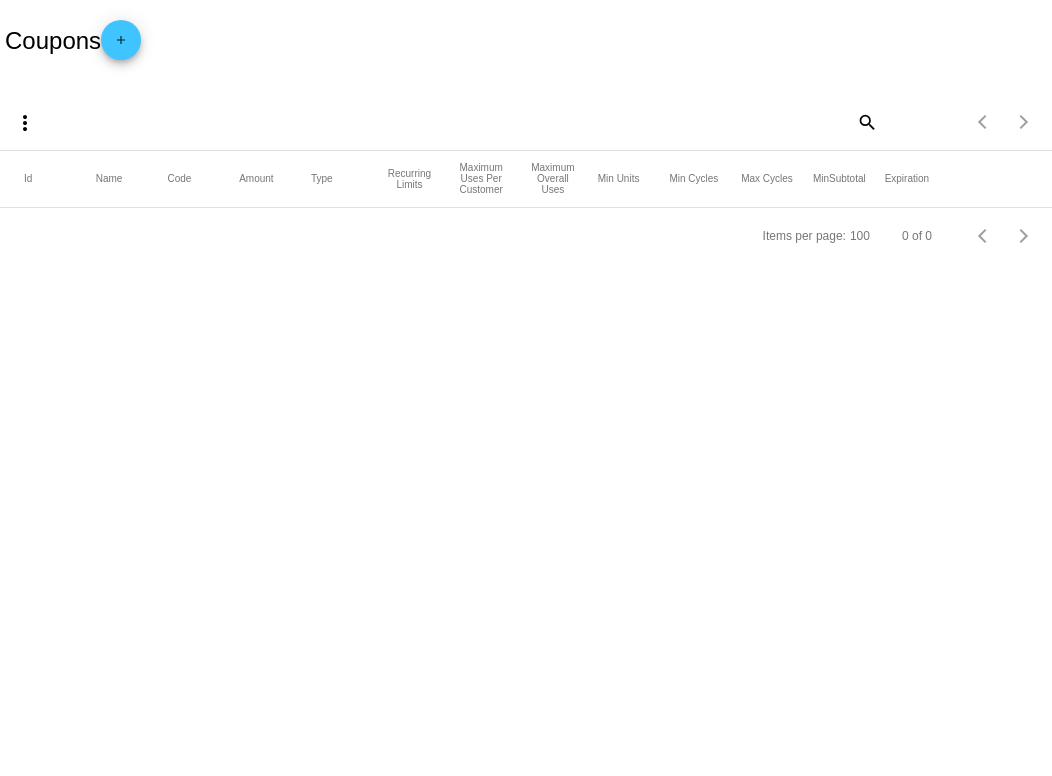 scroll, scrollTop: 0, scrollLeft: 0, axis: both 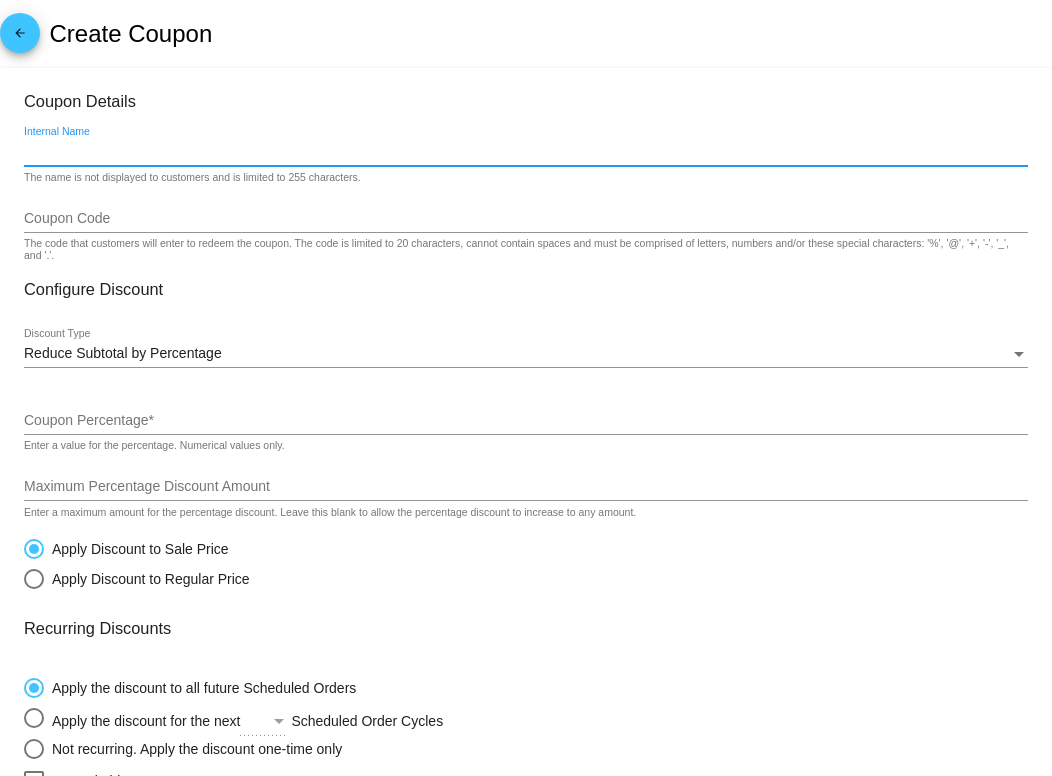 click on "Internal Name" at bounding box center (526, 152) 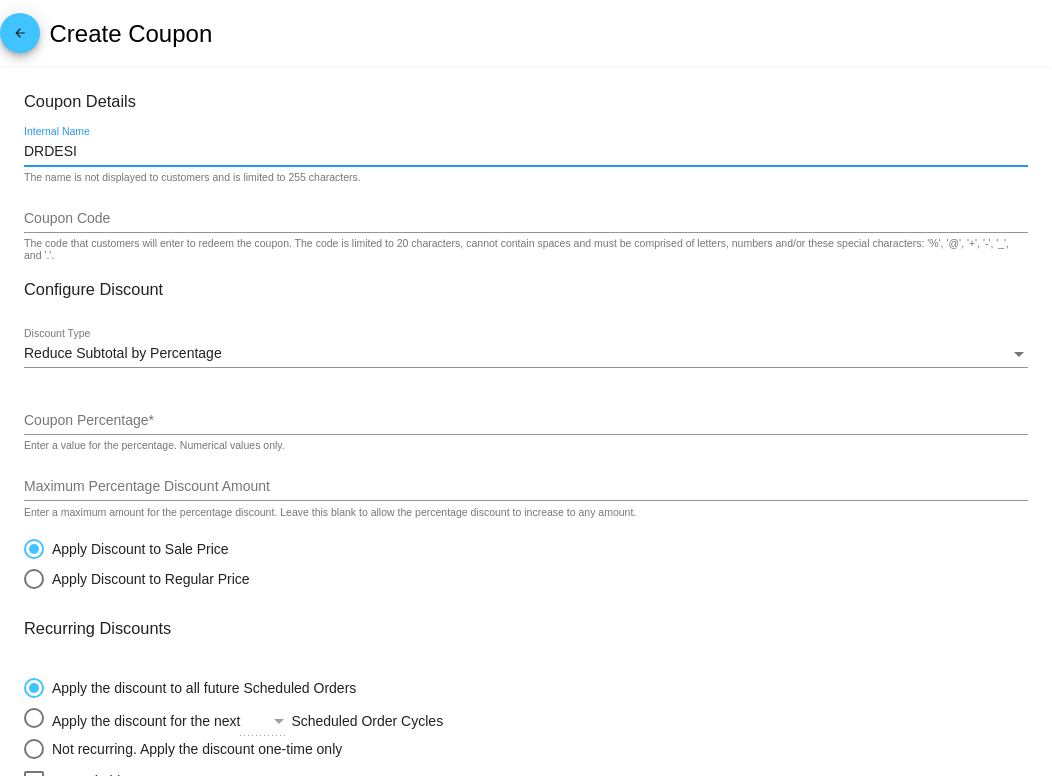 type on "DRDESI" 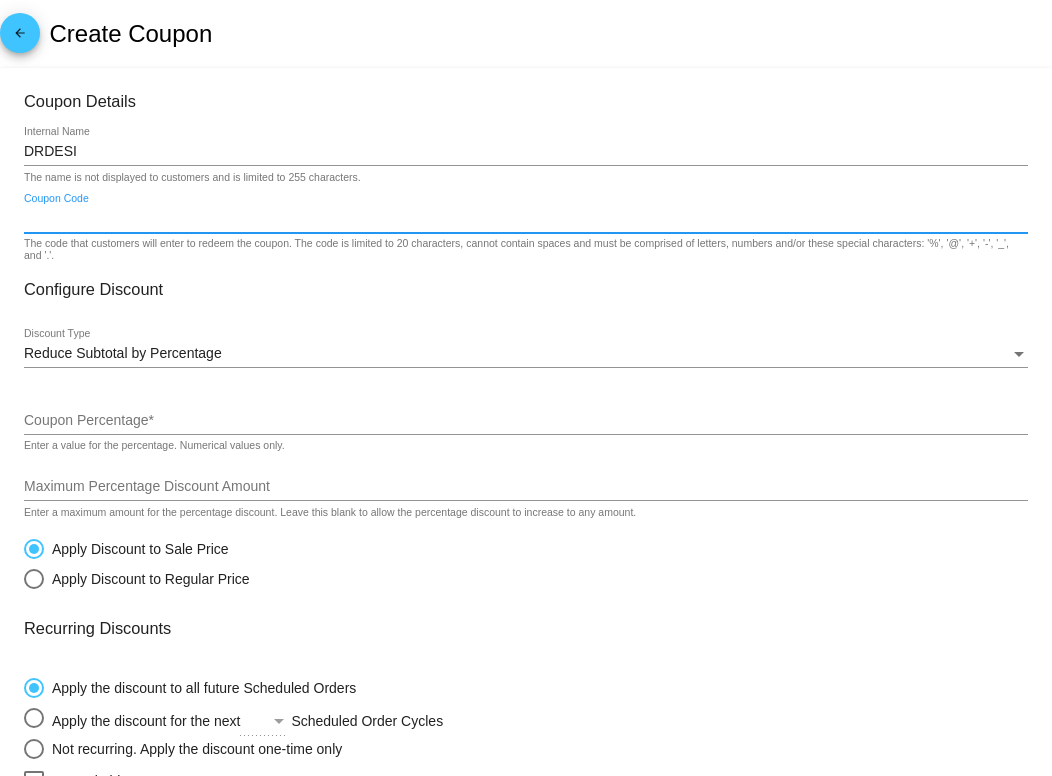 paste on "DRDESI" 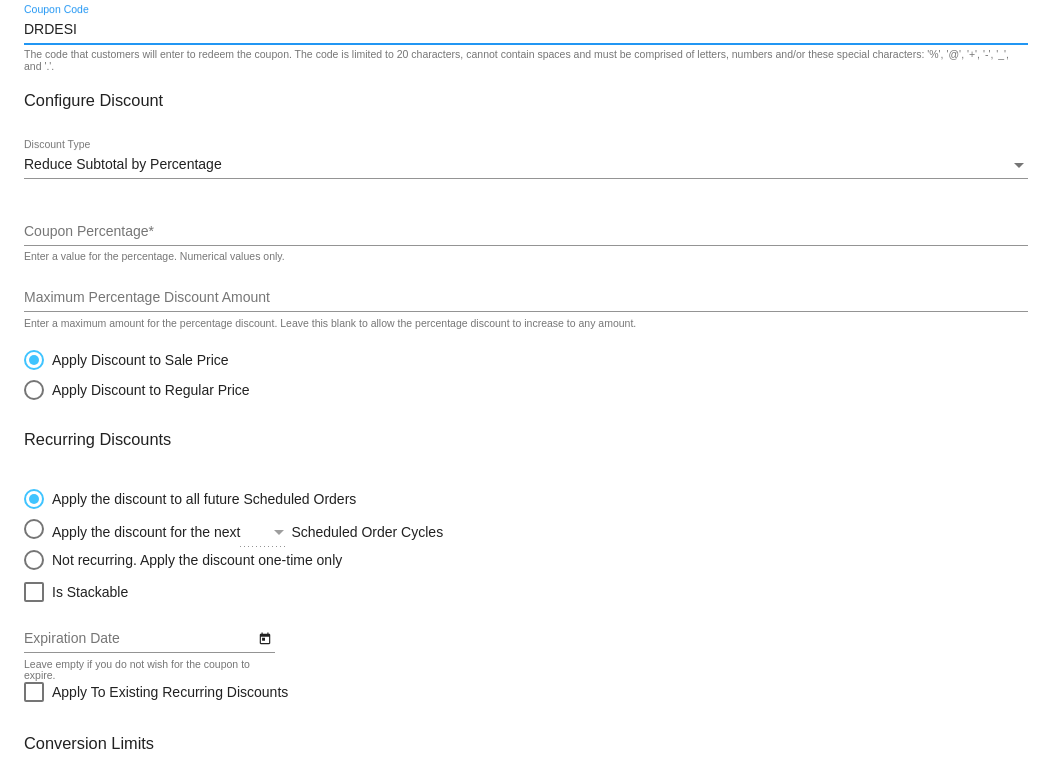 scroll, scrollTop: 344, scrollLeft: 0, axis: vertical 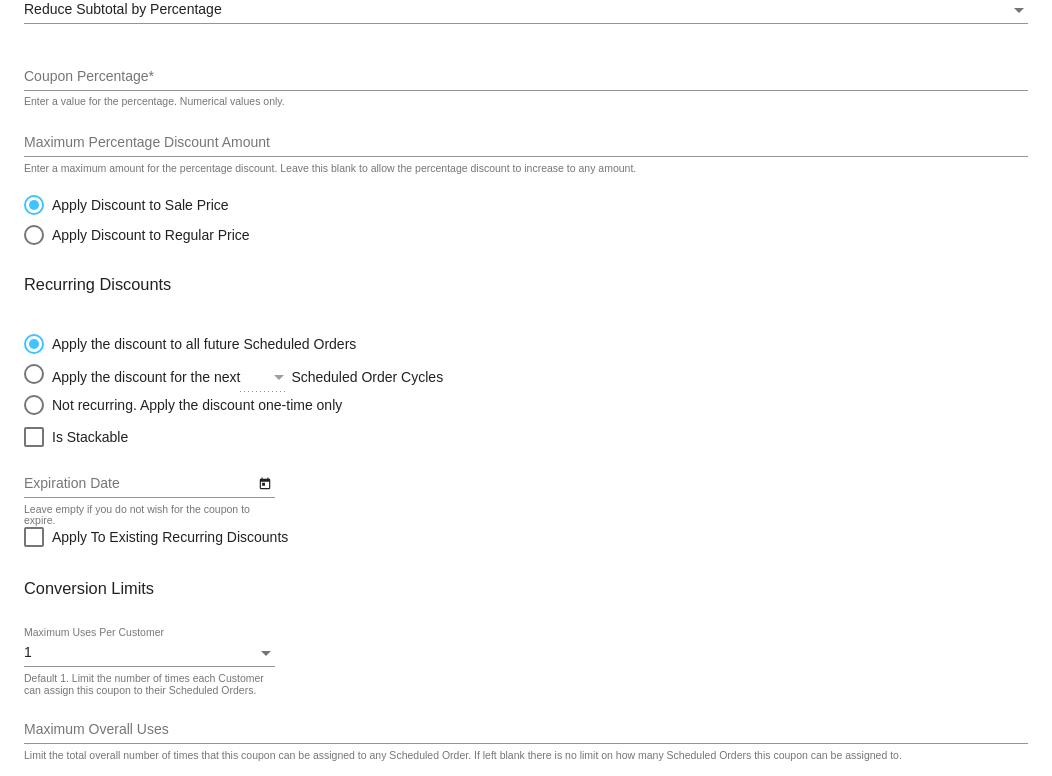 type on "DRDESI" 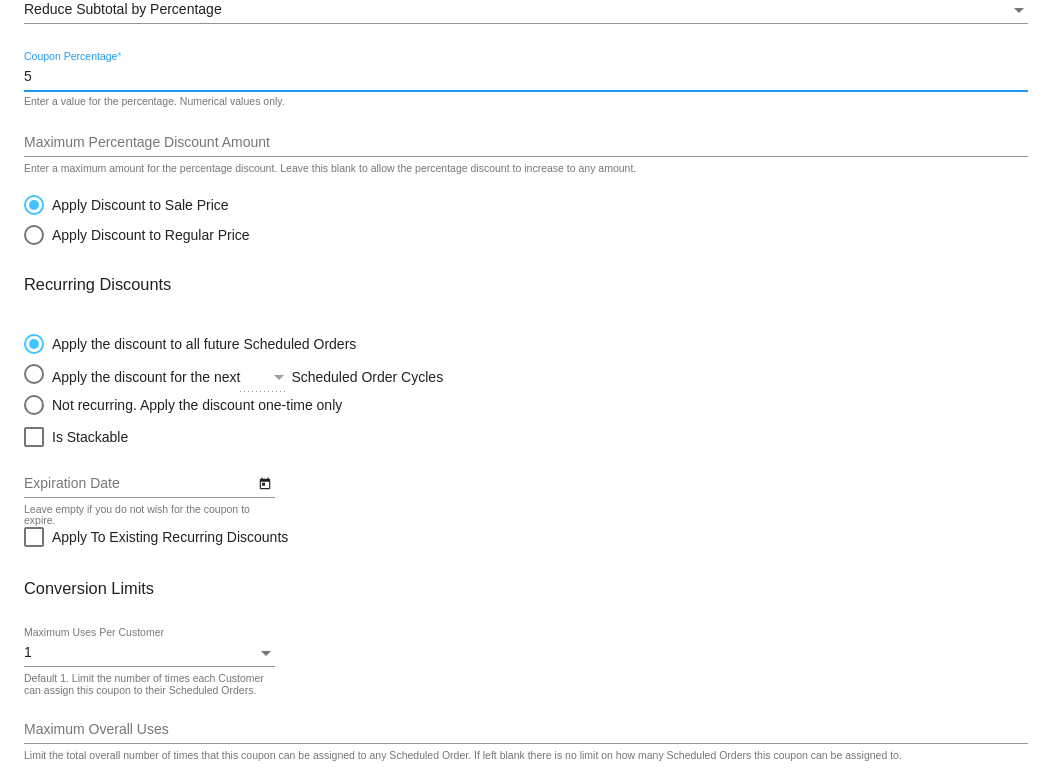 type on "5" 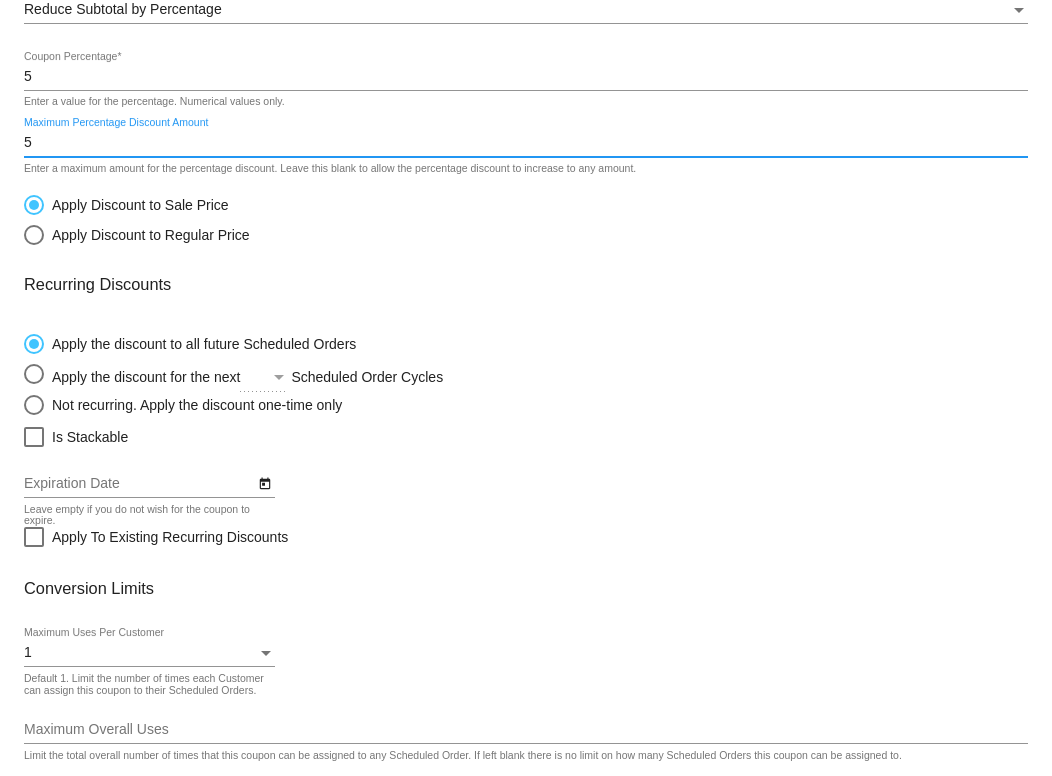 scroll, scrollTop: 457, scrollLeft: 0, axis: vertical 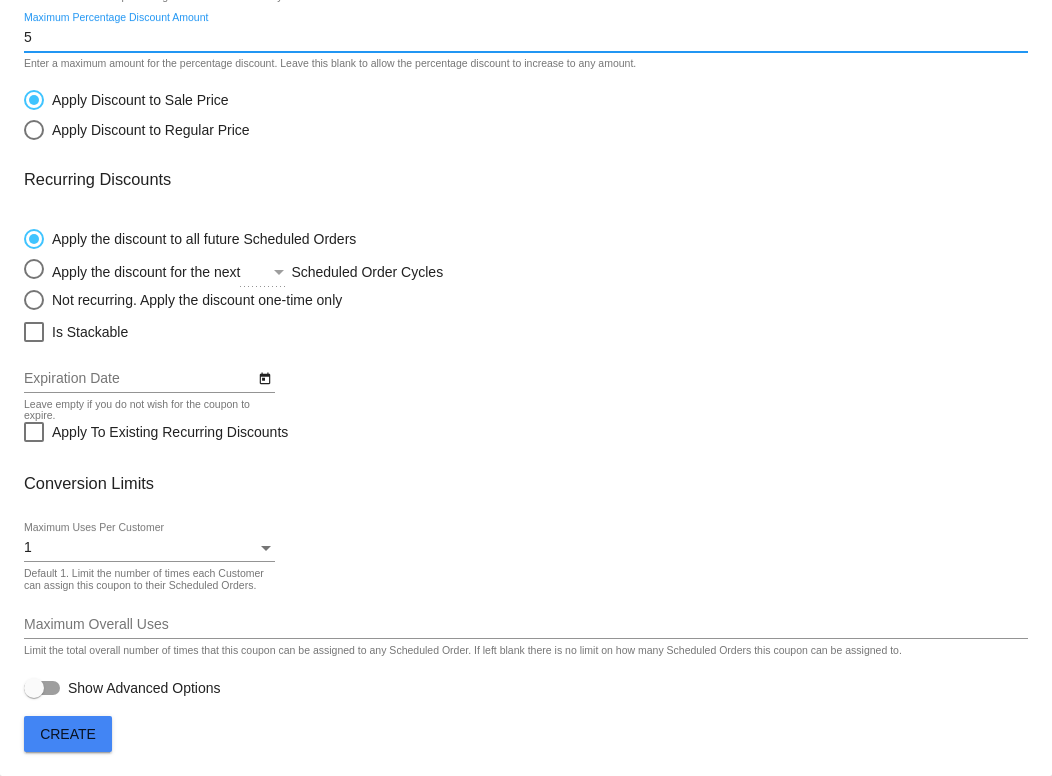 type on "5" 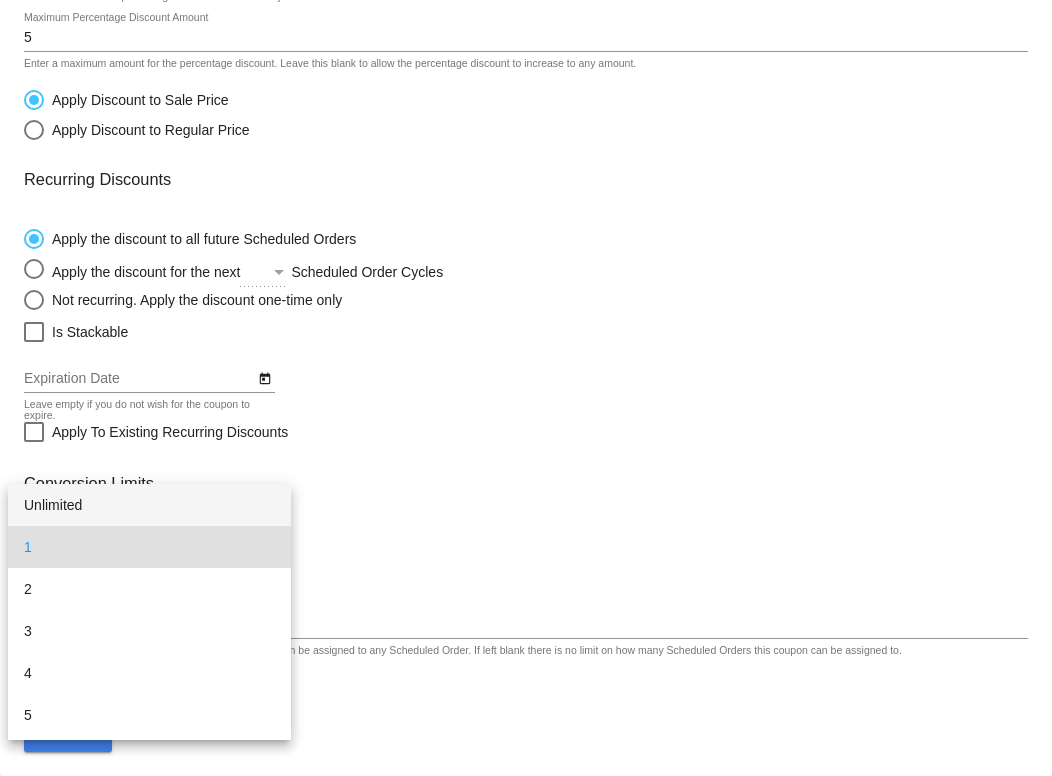 click on "Unlimited" at bounding box center [149, 505] 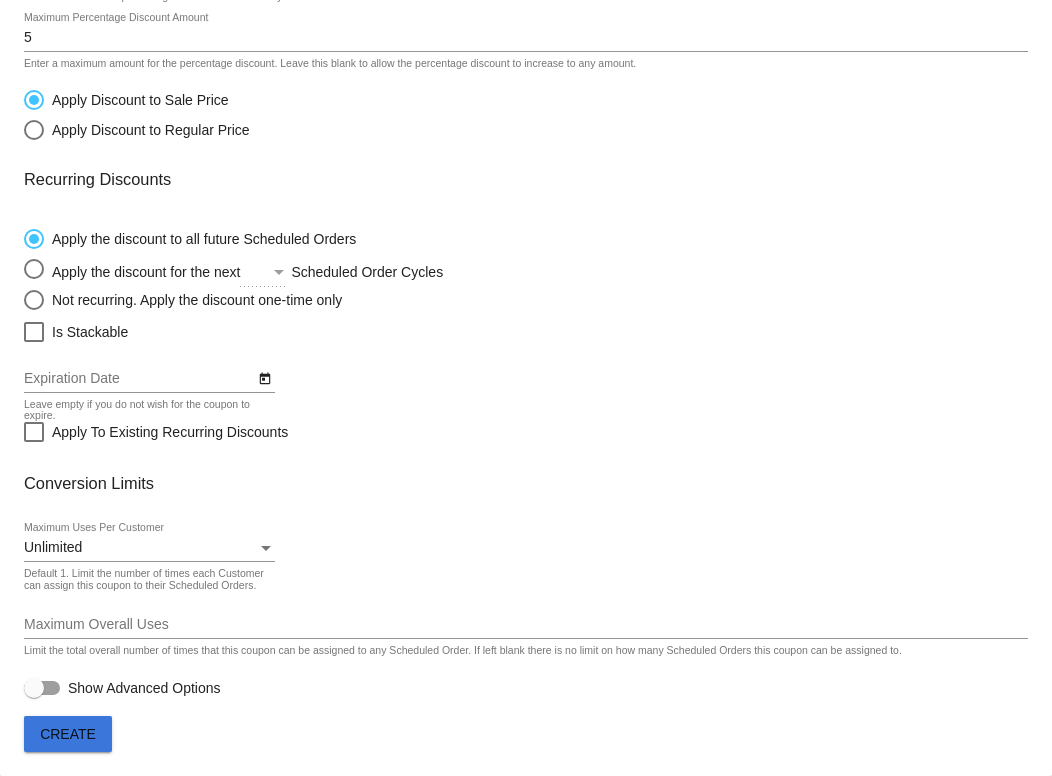 click on "Create" 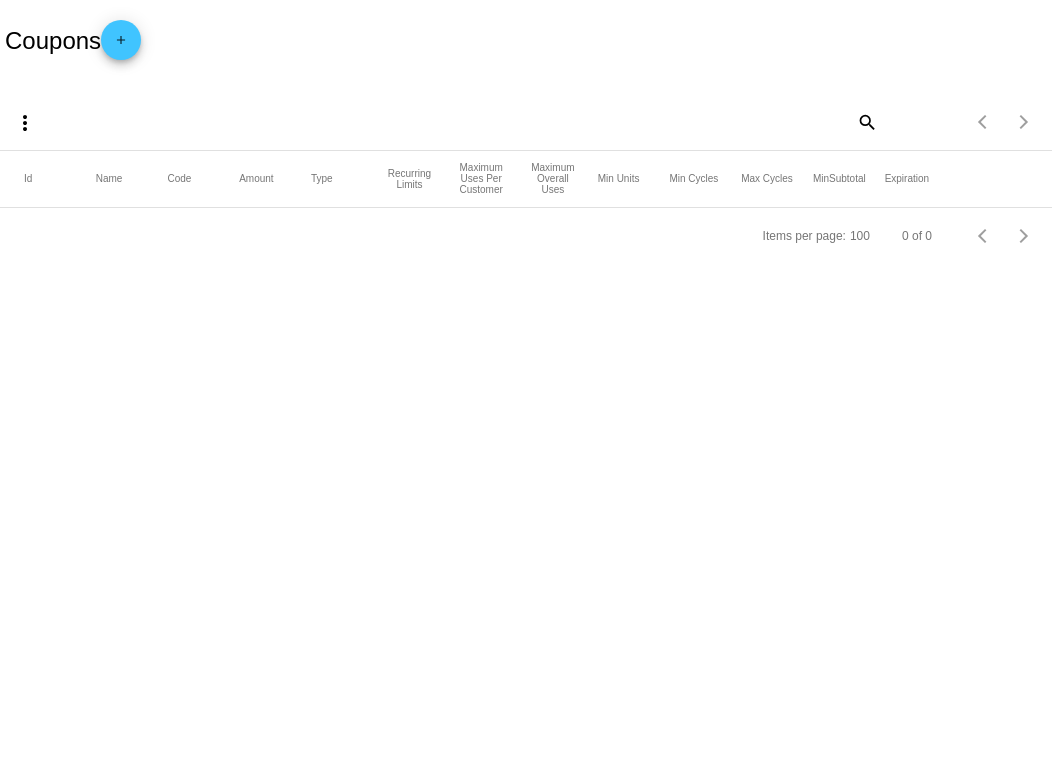 scroll, scrollTop: 0, scrollLeft: 0, axis: both 